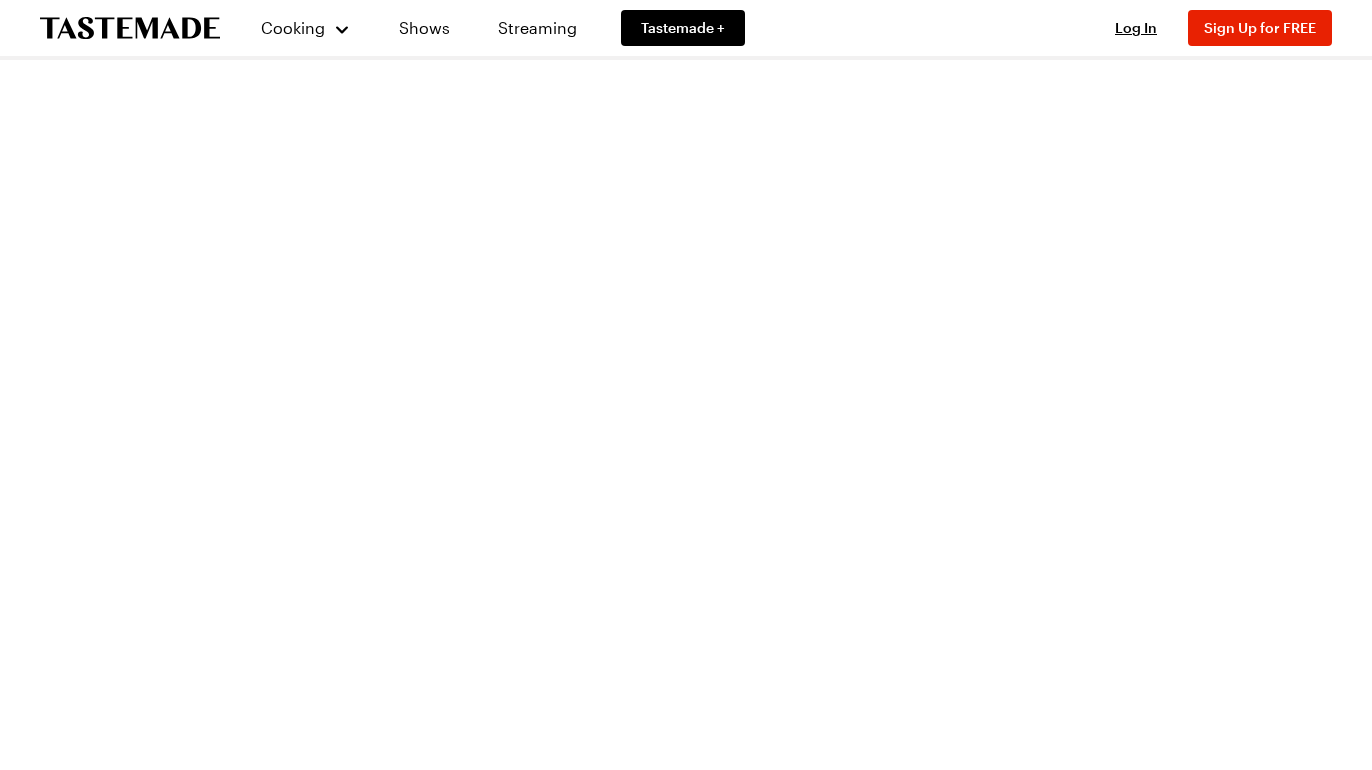 scroll, scrollTop: 0, scrollLeft: 0, axis: both 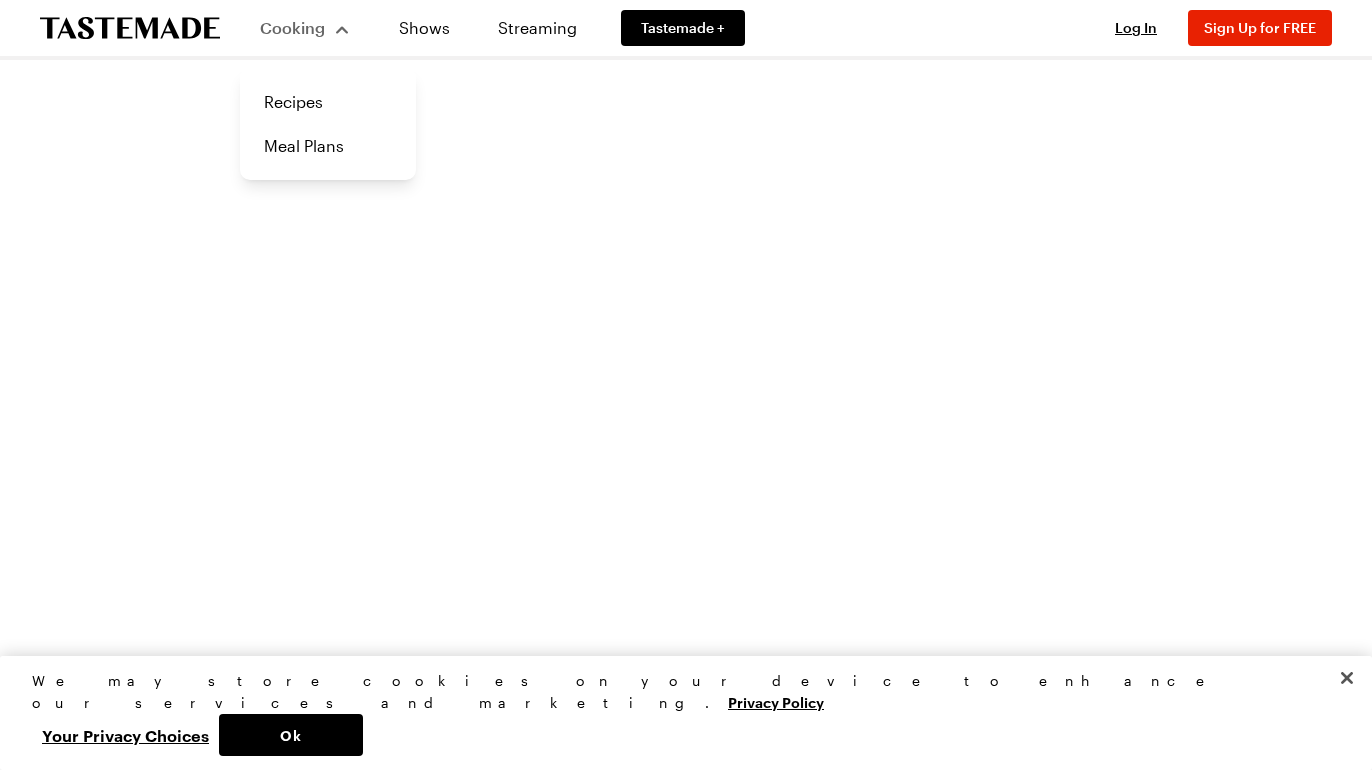 click on "Cooking" at bounding box center (305, 28) 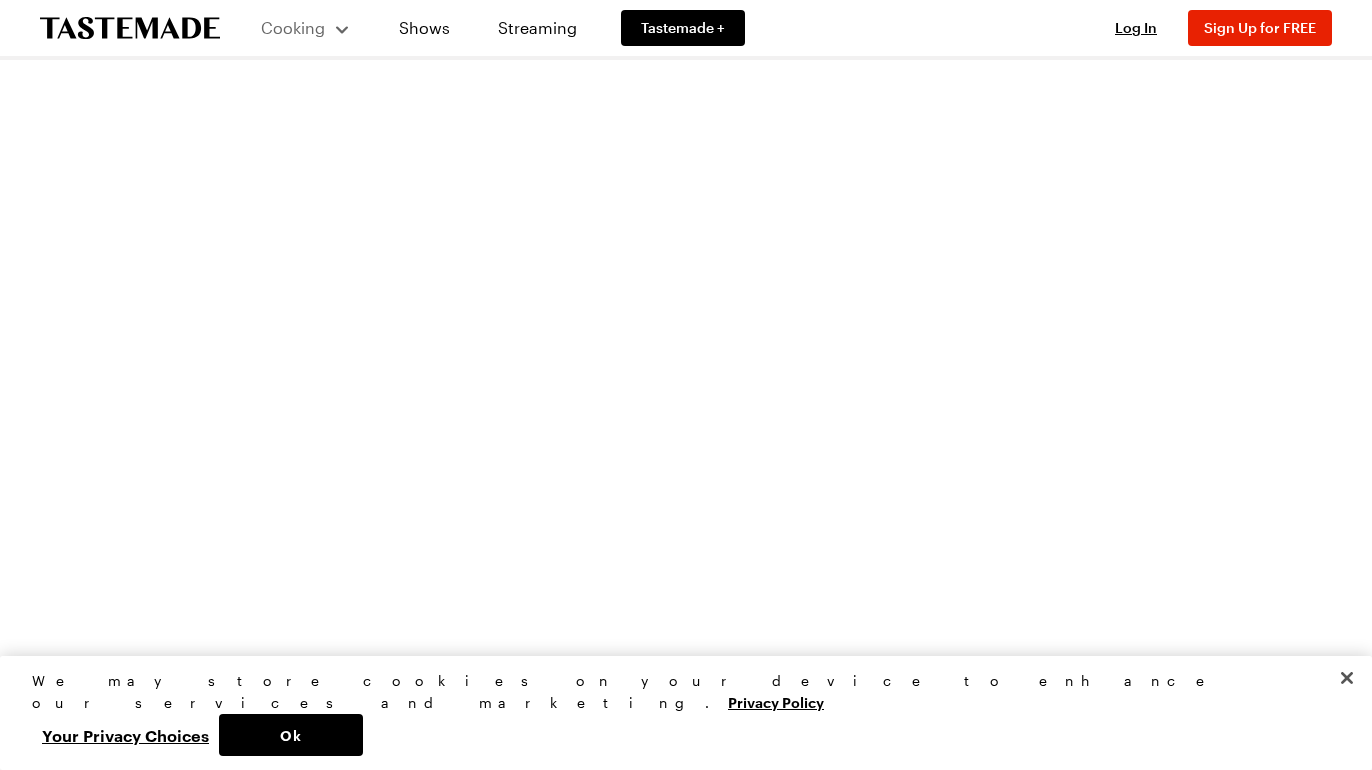 click on "Cooking" at bounding box center [305, 28] 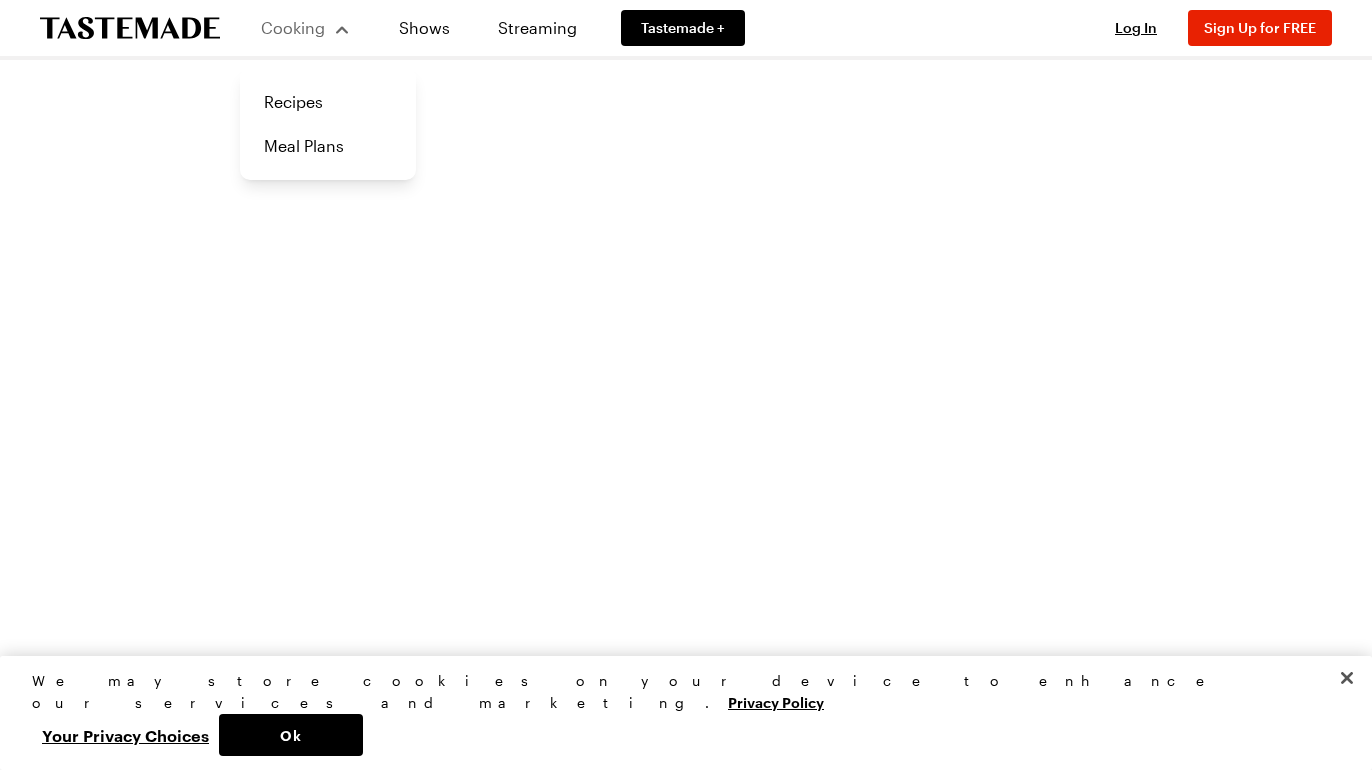 click on "Recipes Meal Plans" at bounding box center (328, 124) 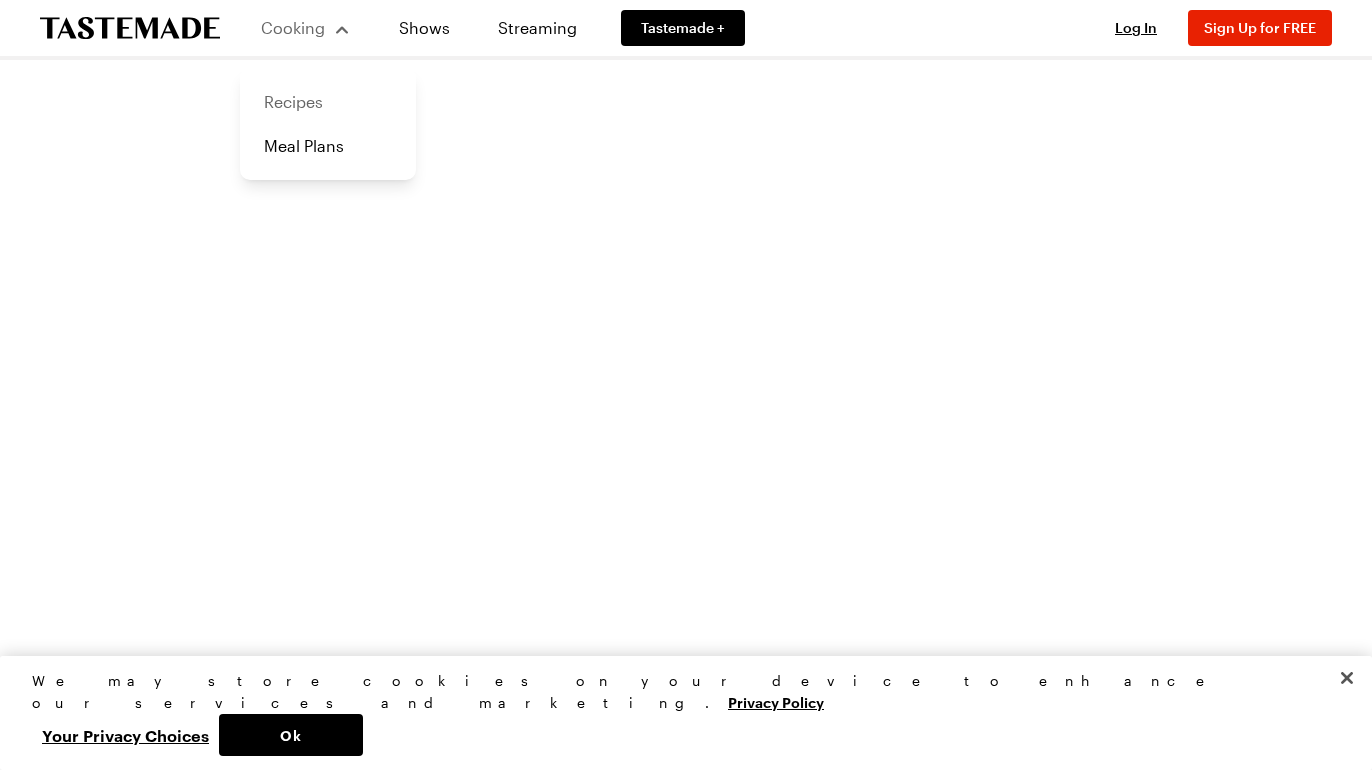 click on "Recipes" at bounding box center [328, 102] 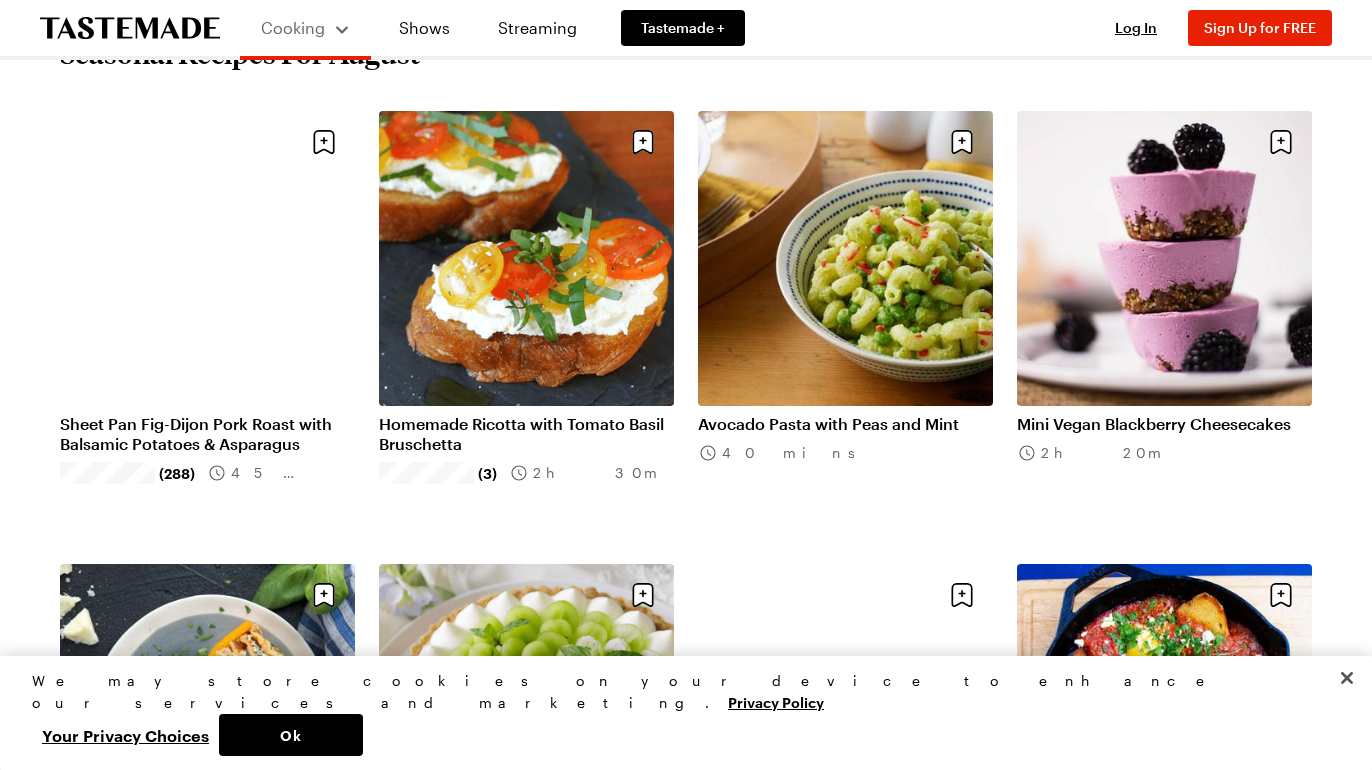 scroll, scrollTop: 686, scrollLeft: 0, axis: vertical 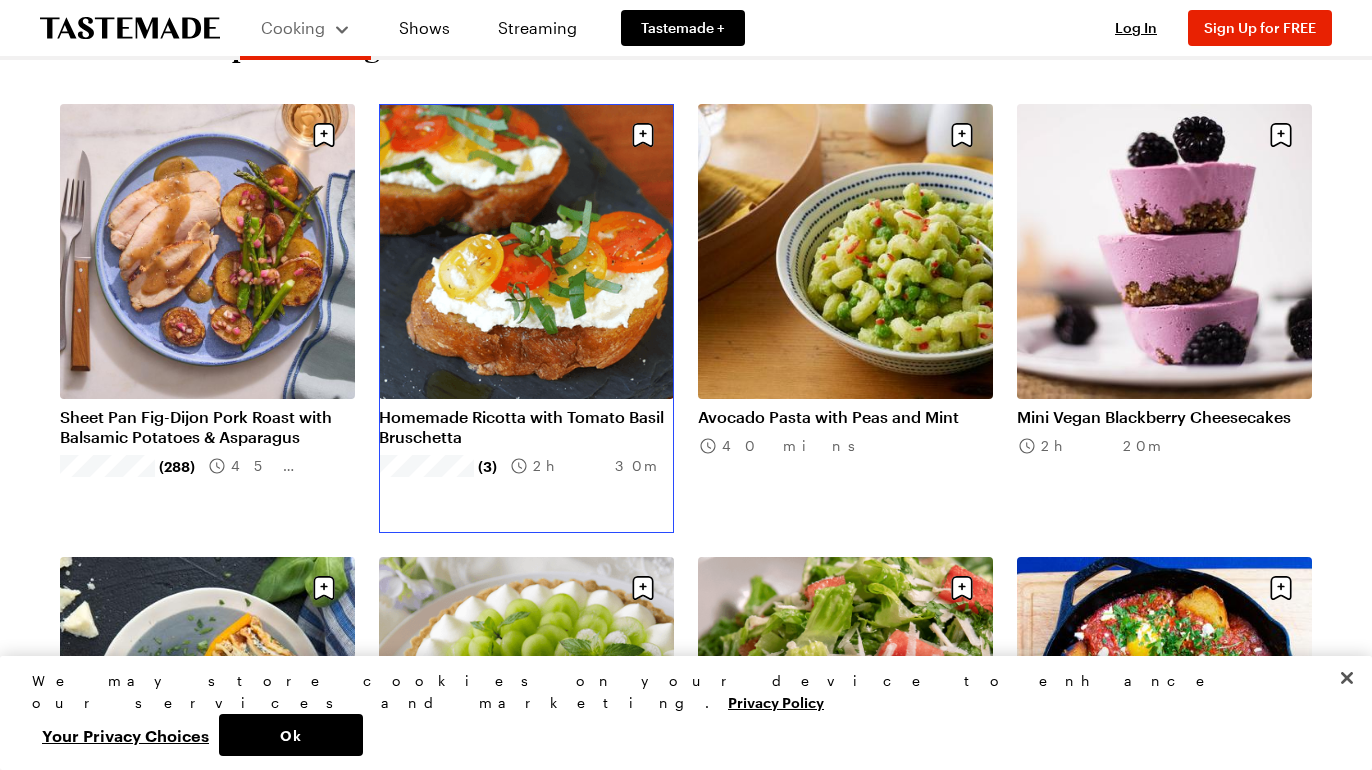 click on "Homemade Ricotta with Tomato Basil Bruschetta" at bounding box center (526, 427) 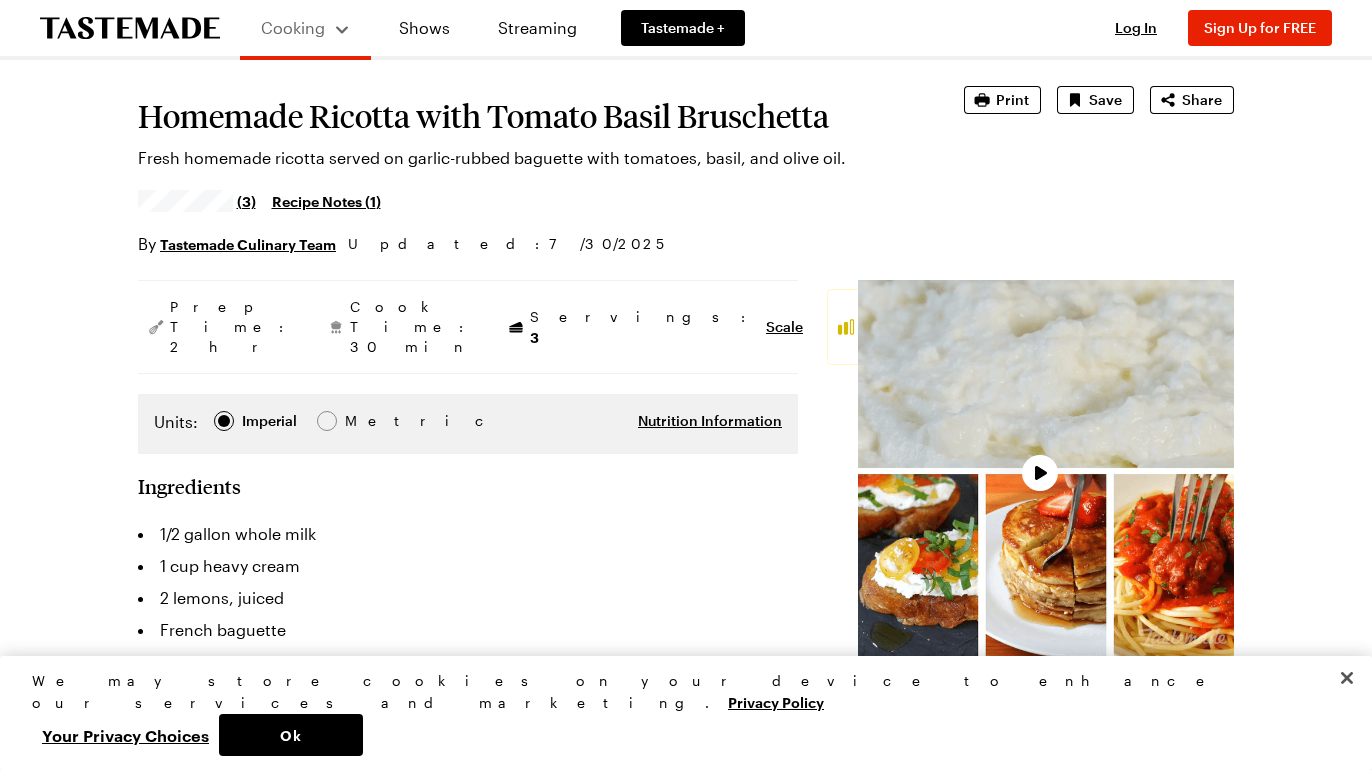 scroll, scrollTop: 331, scrollLeft: 0, axis: vertical 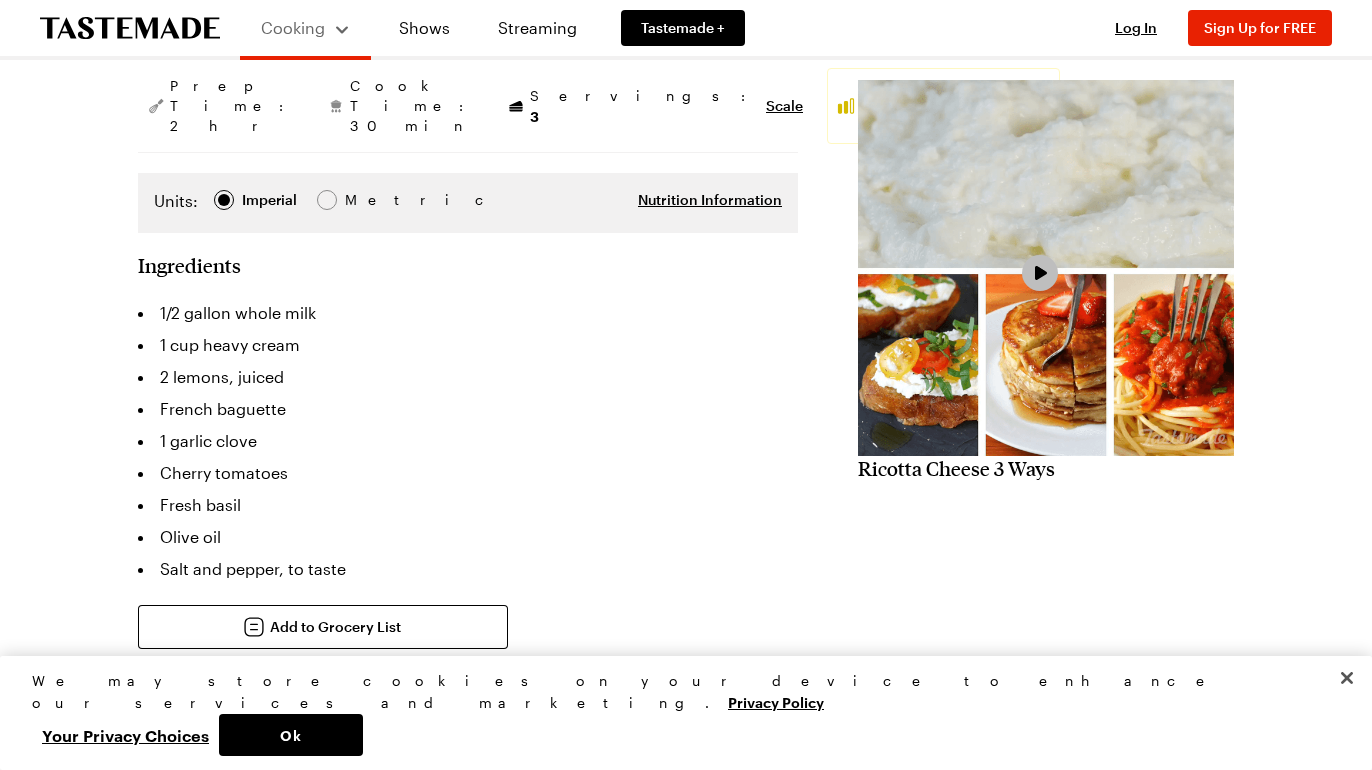 click on "Play Video" at bounding box center (1040, 273) 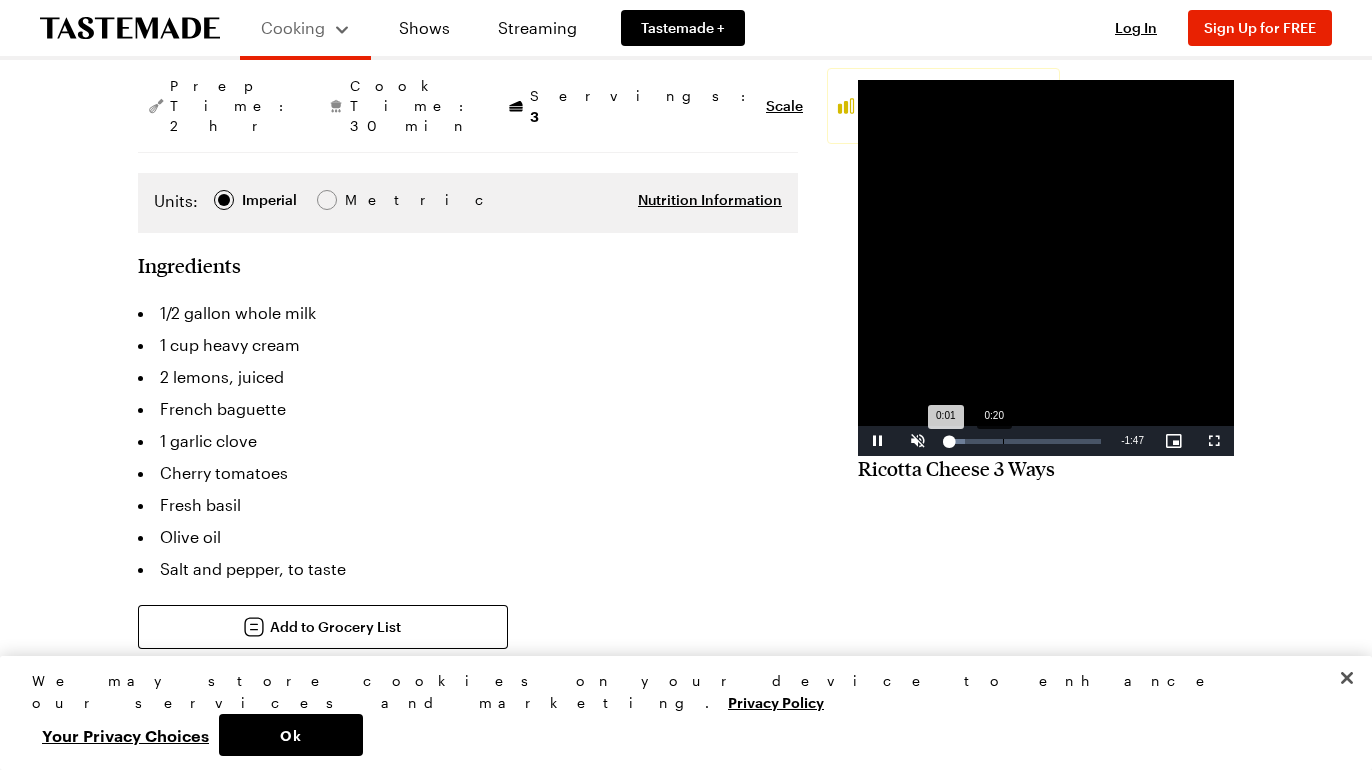 click on "Loaded :  11.08% 0:20 0:01" at bounding box center (1024, 441) 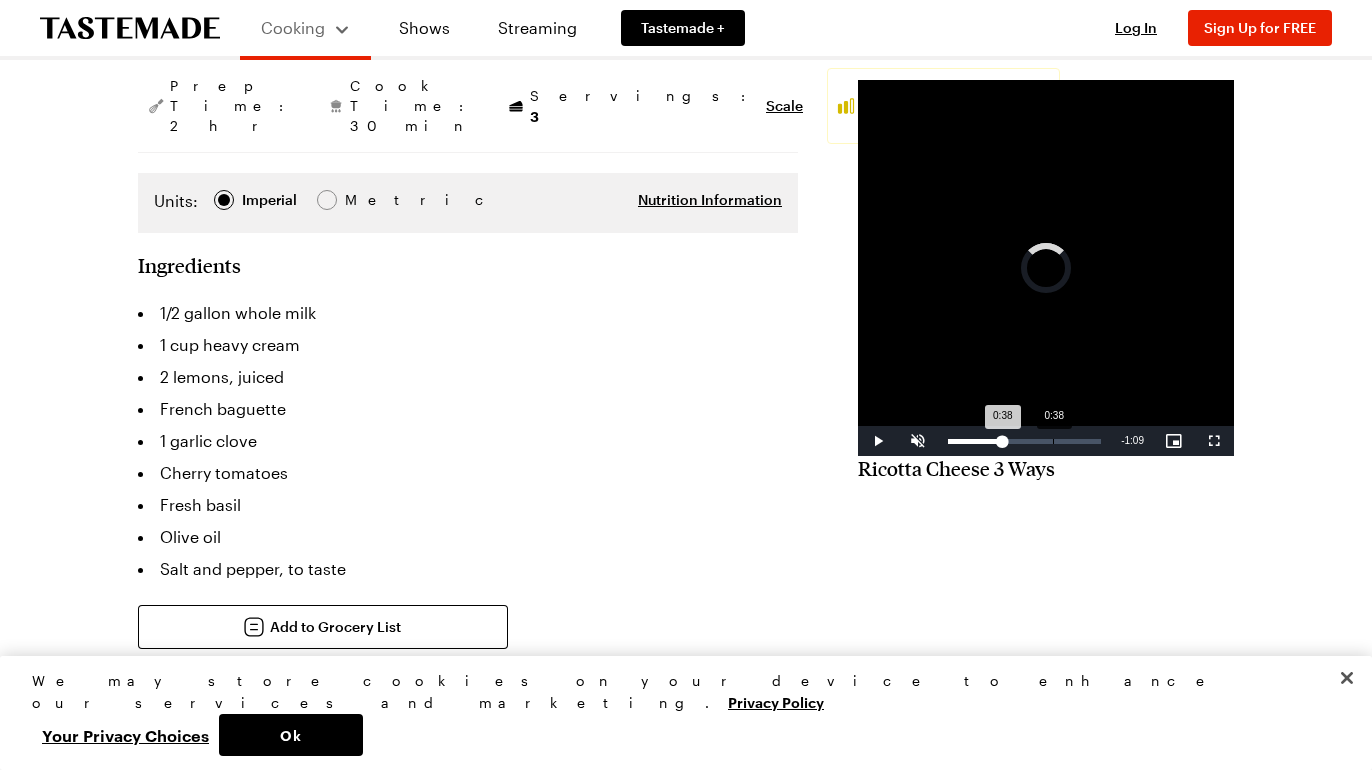 click on "Loaded :  0.00% 0:38 0:38" at bounding box center [1024, 441] 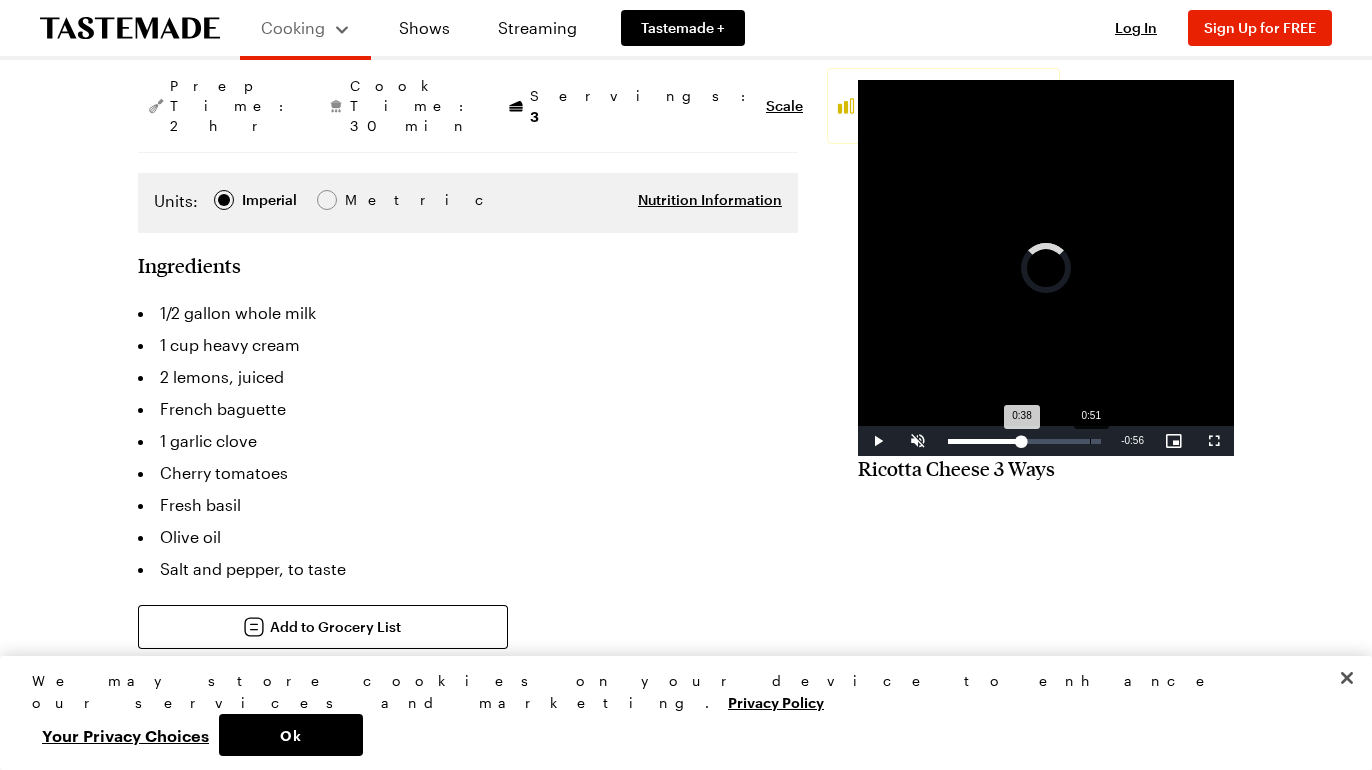 click on "Loaded :  38.78% 0:51 0:38" at bounding box center (1024, 441) 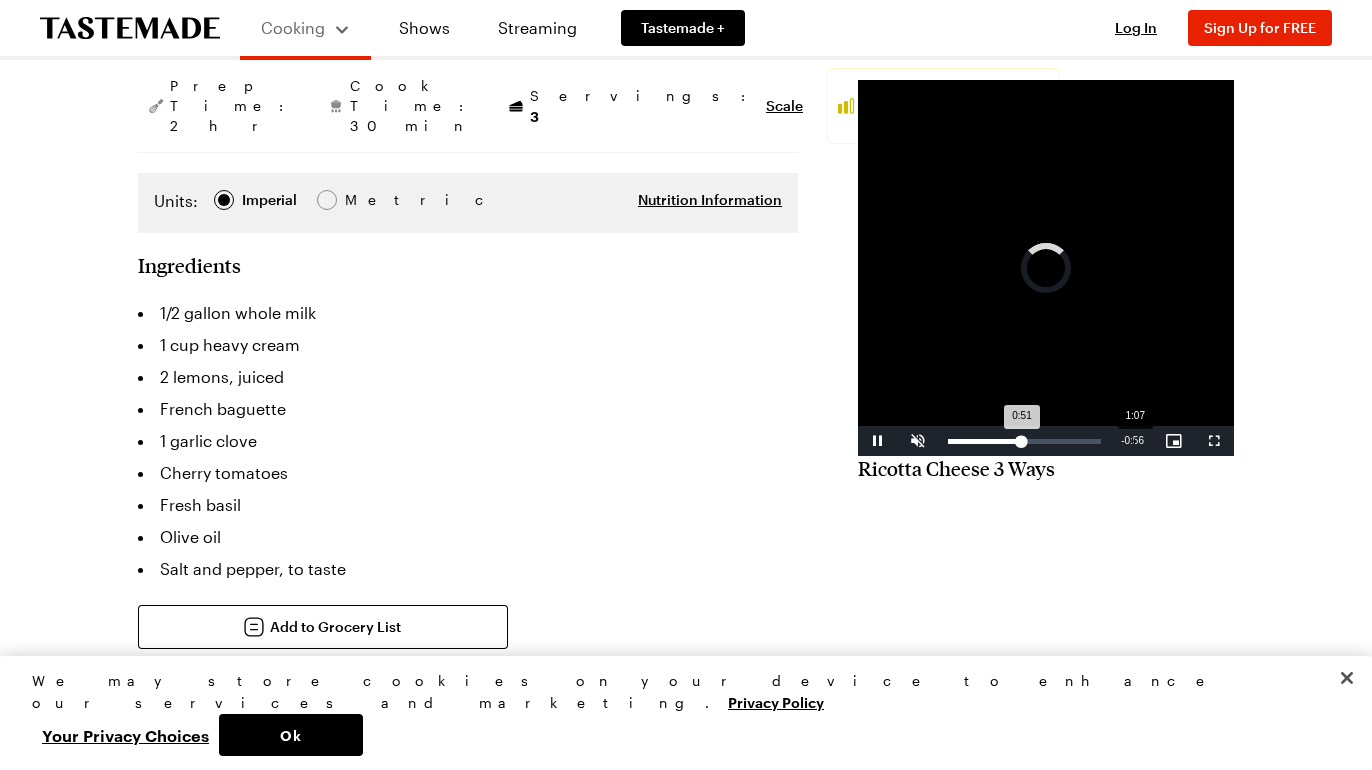 click on "Loaded :  0.00% 1:07 0:51" at bounding box center (1024, 441) 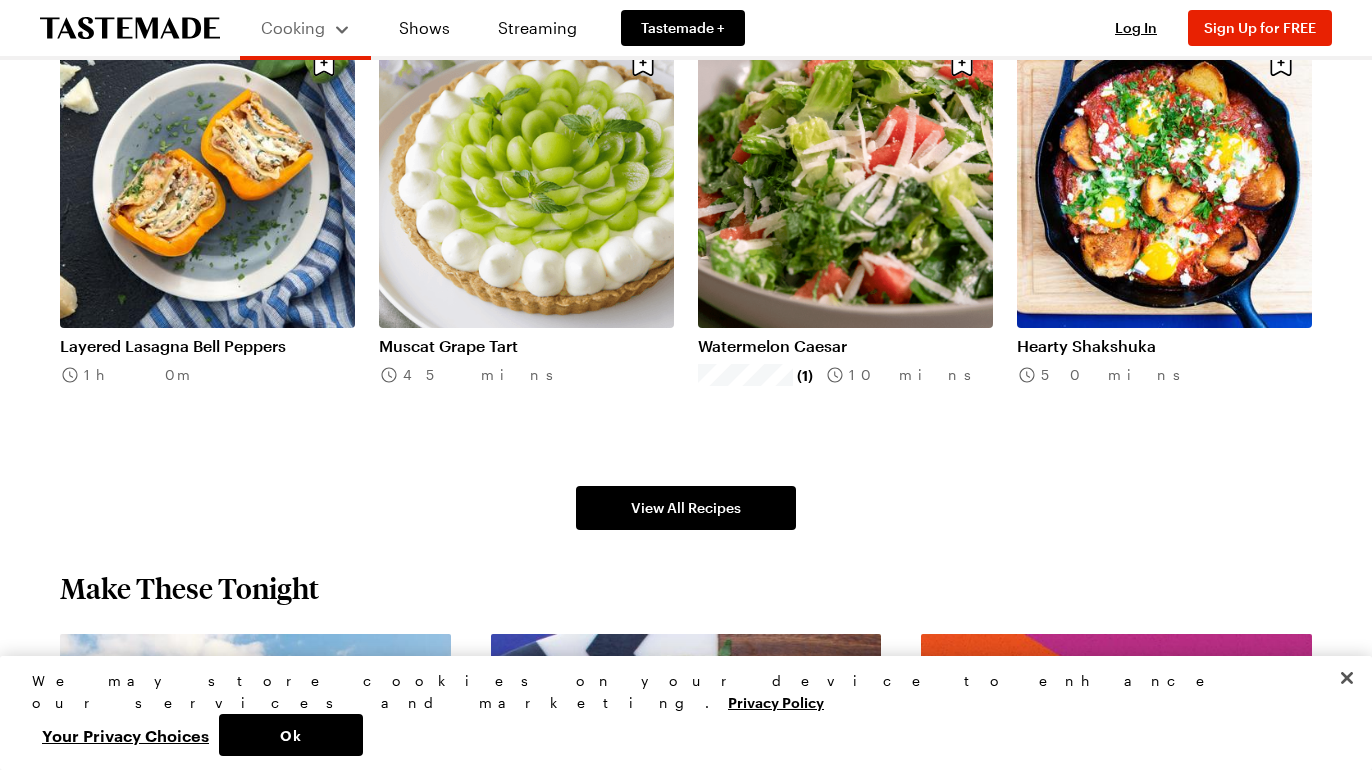 scroll, scrollTop: 1213, scrollLeft: 0, axis: vertical 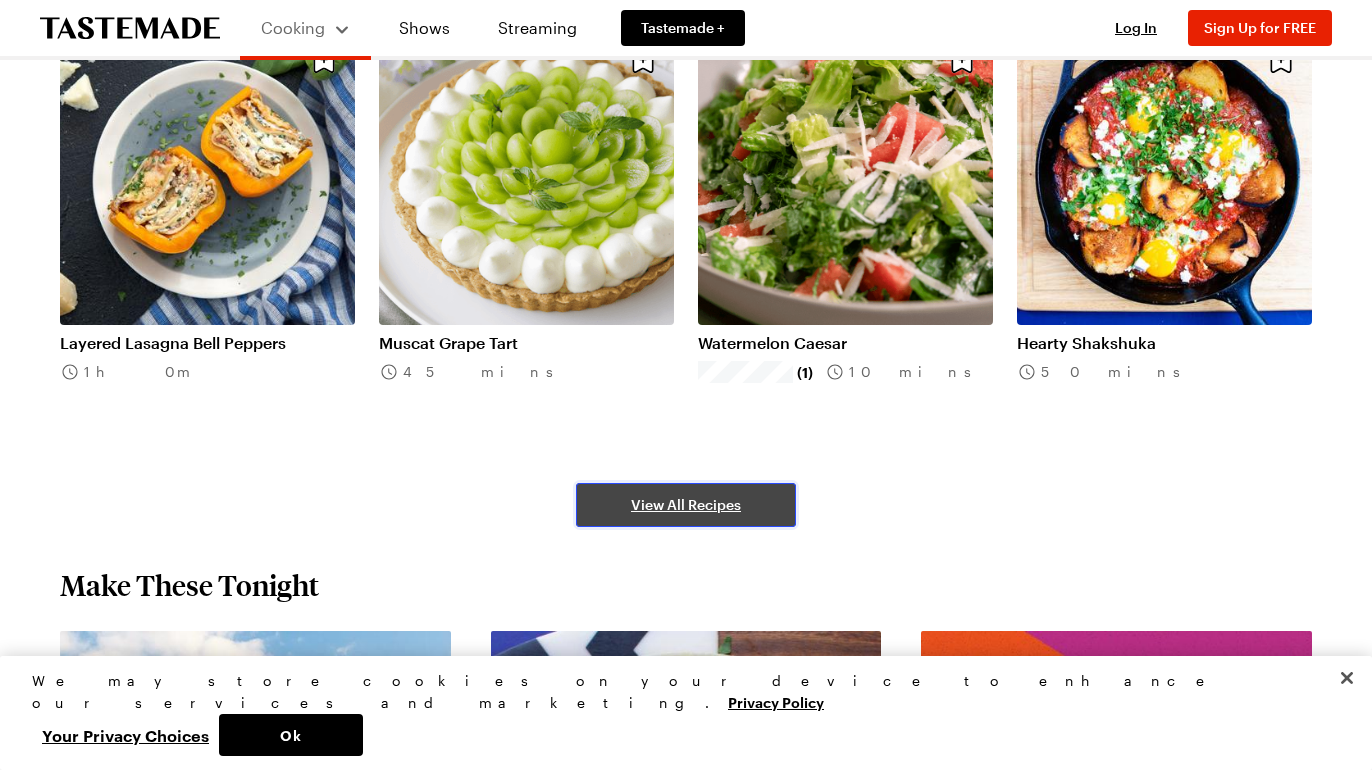 click on "View All Recipes" at bounding box center [686, 505] 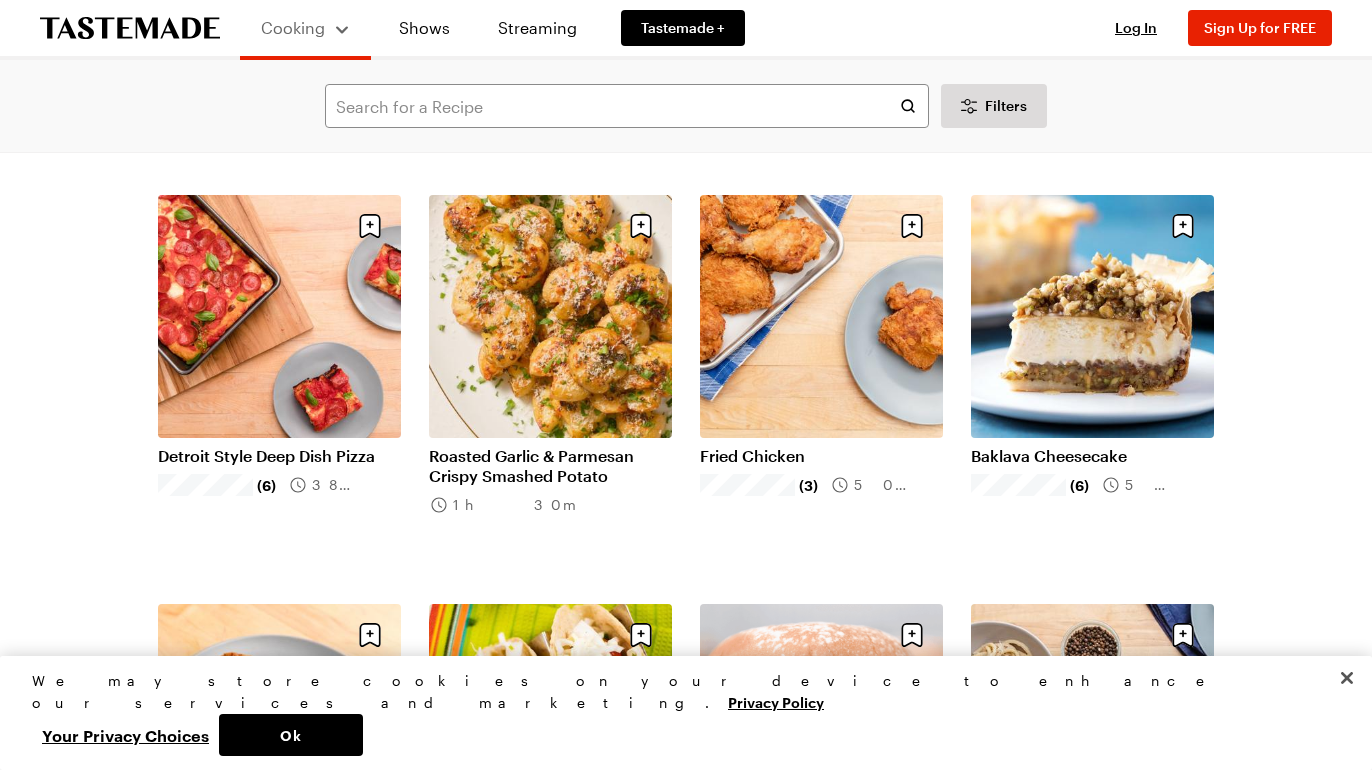 scroll, scrollTop: 1326, scrollLeft: 0, axis: vertical 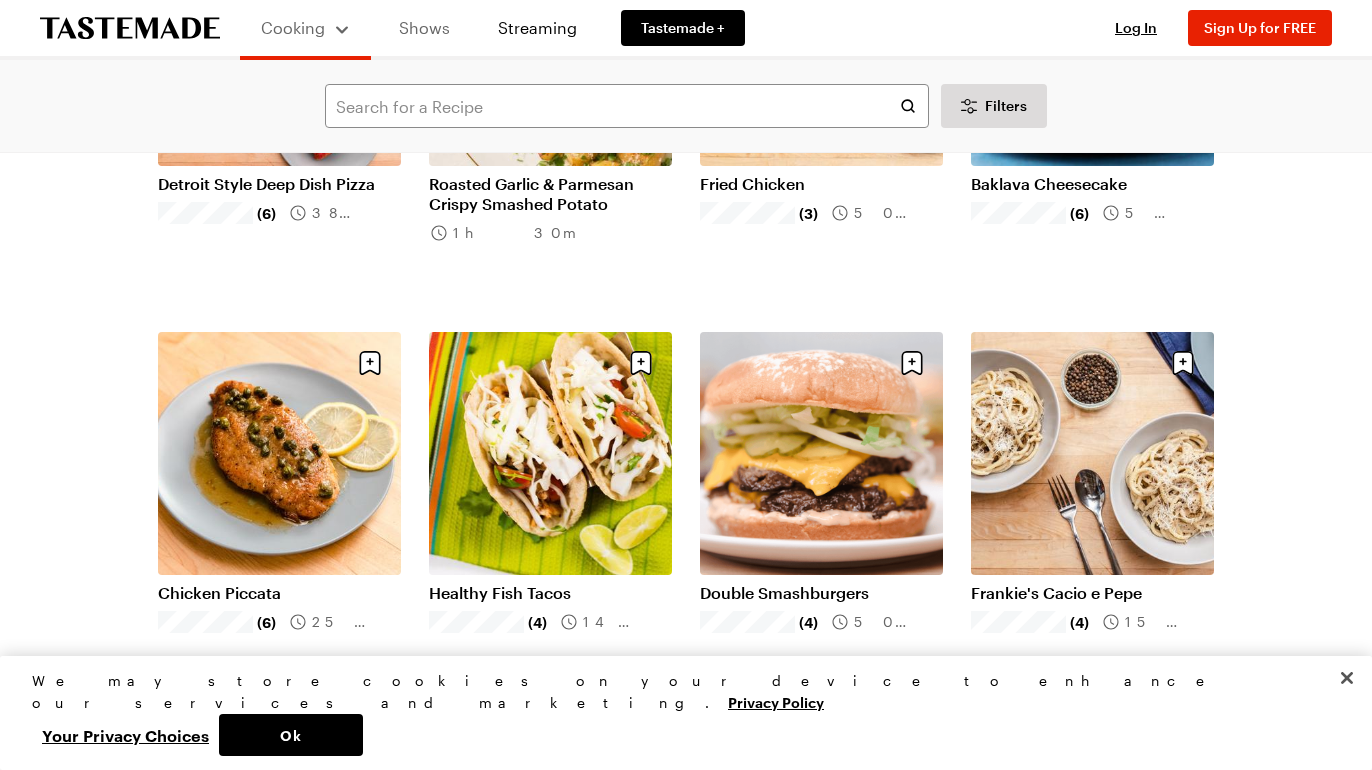click on "Shows" at bounding box center [424, 28] 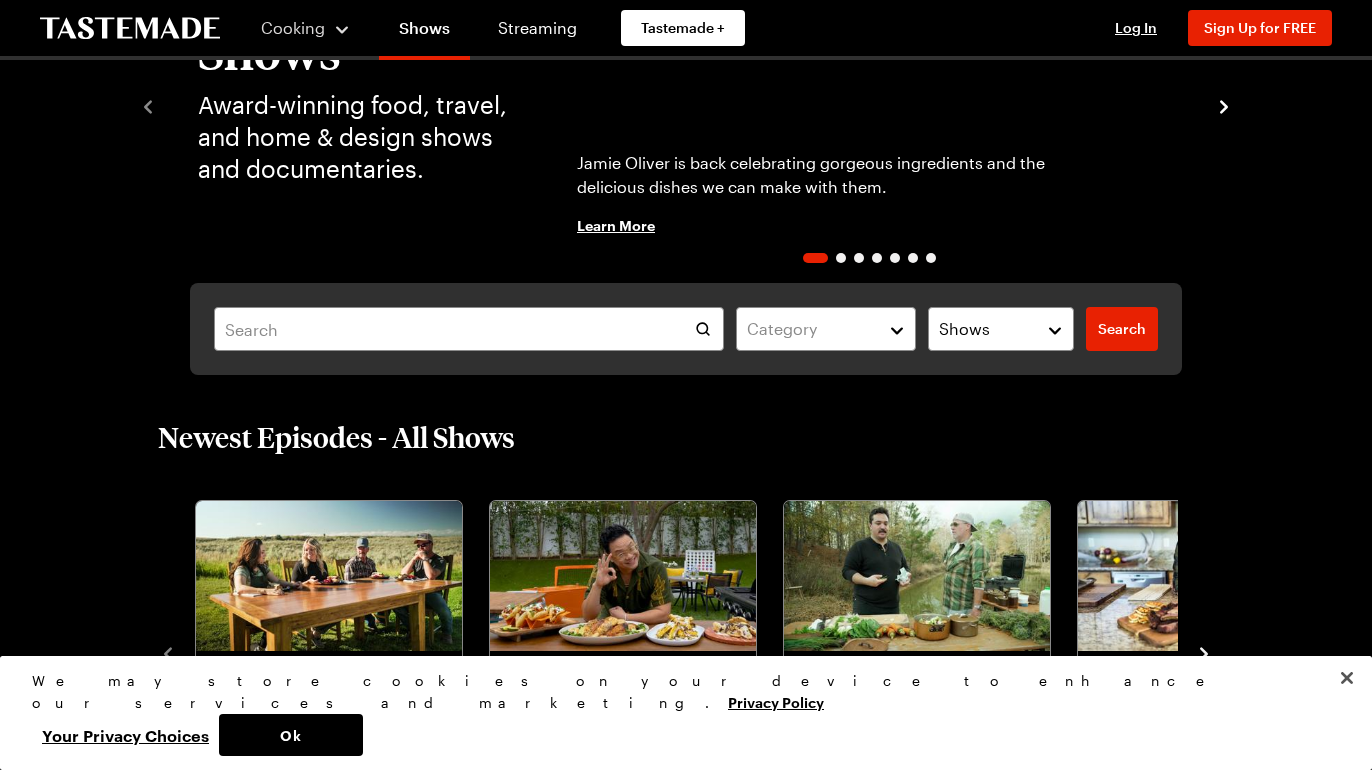 scroll, scrollTop: 229, scrollLeft: 0, axis: vertical 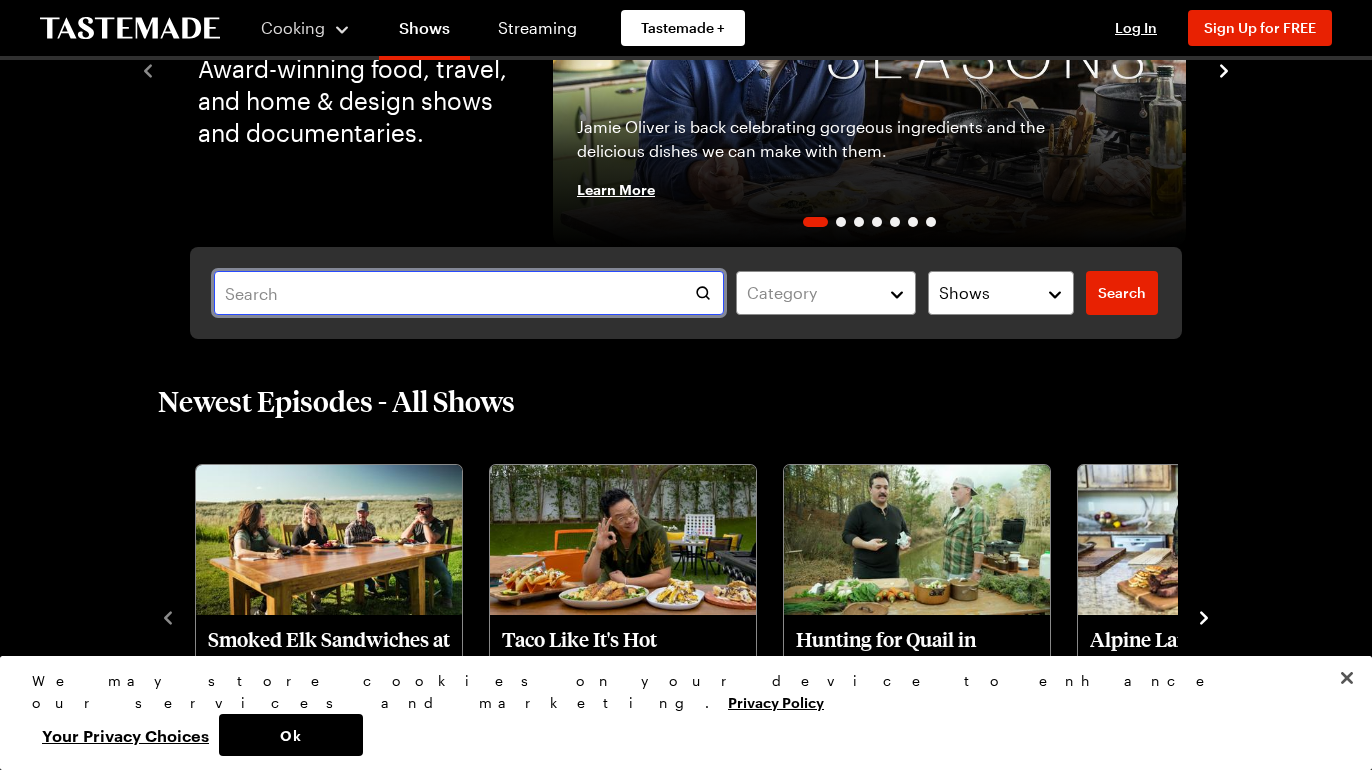 click at bounding box center [469, 293] 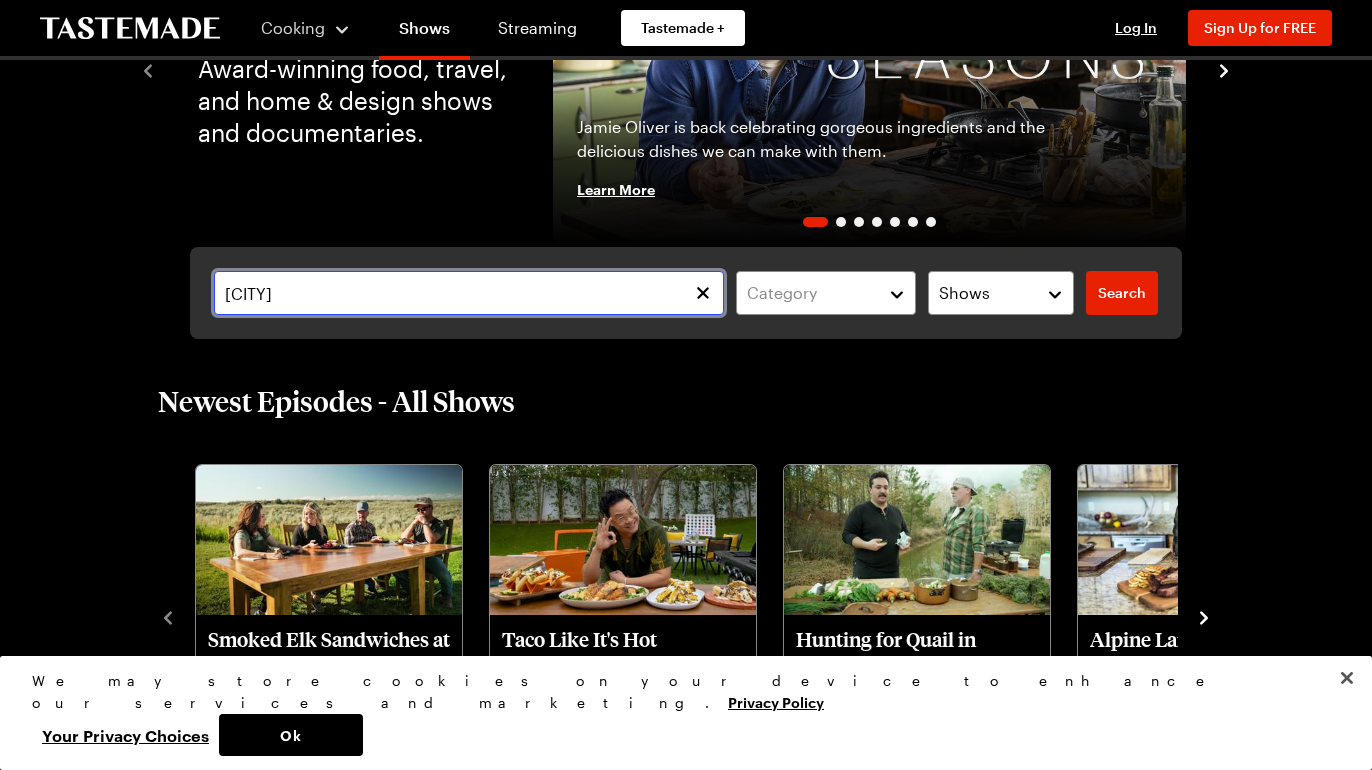 type on "[CITY]" 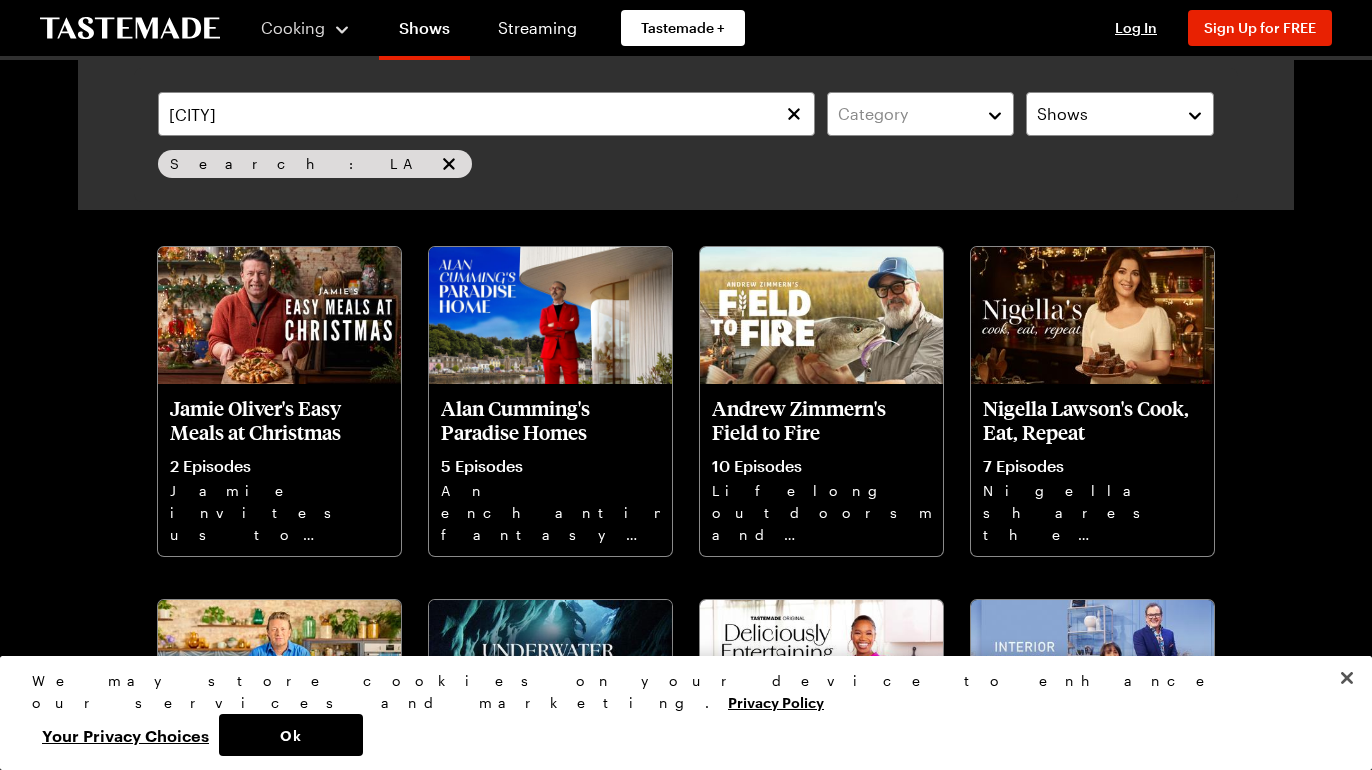 scroll, scrollTop: 4, scrollLeft: 0, axis: vertical 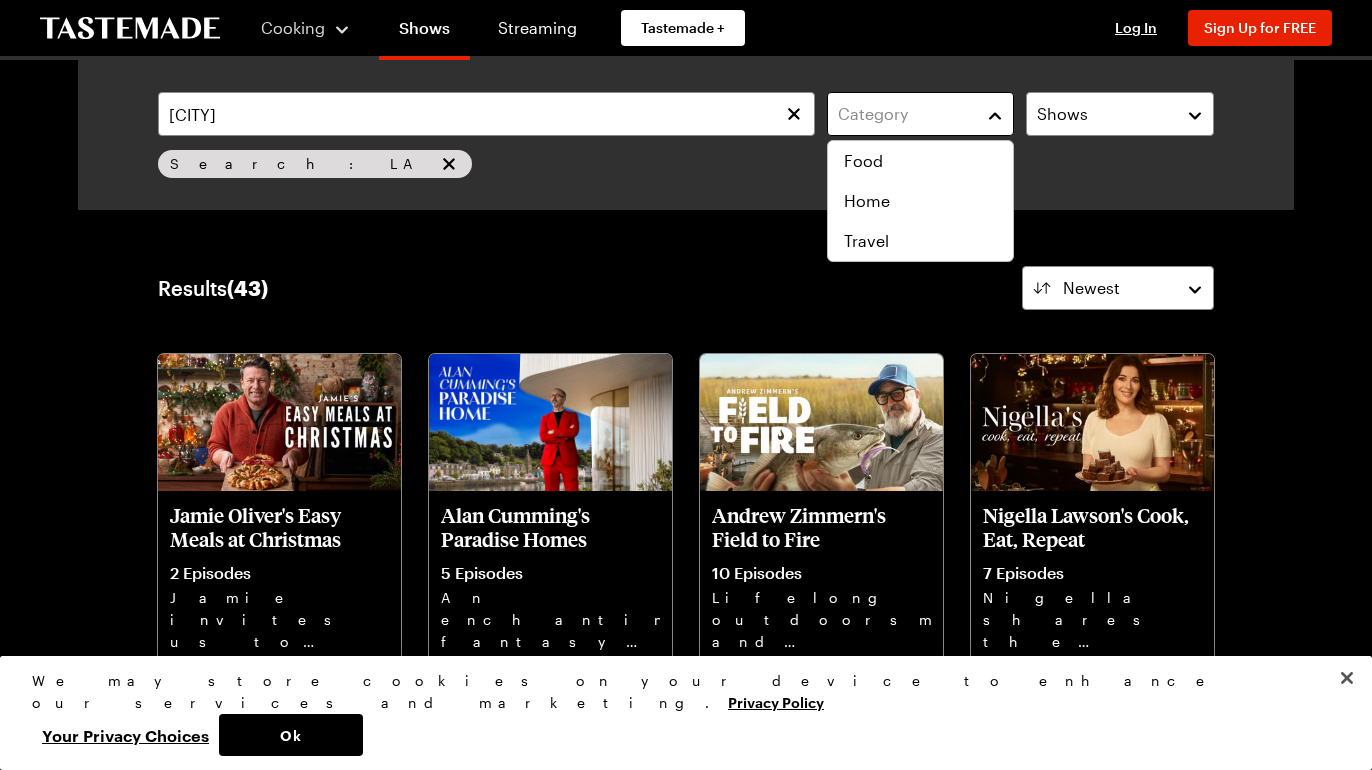 click on "Category" at bounding box center [906, 114] 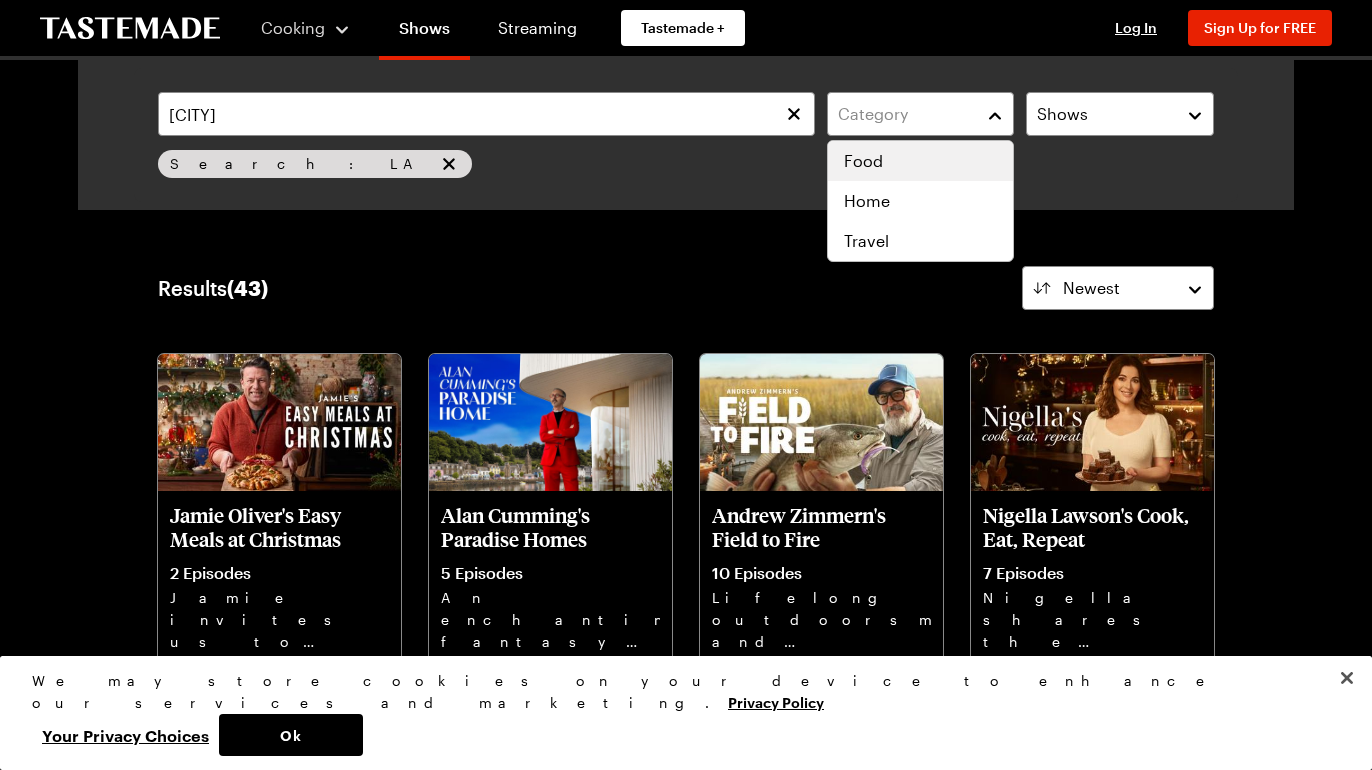 click on "Food" at bounding box center [921, 161] 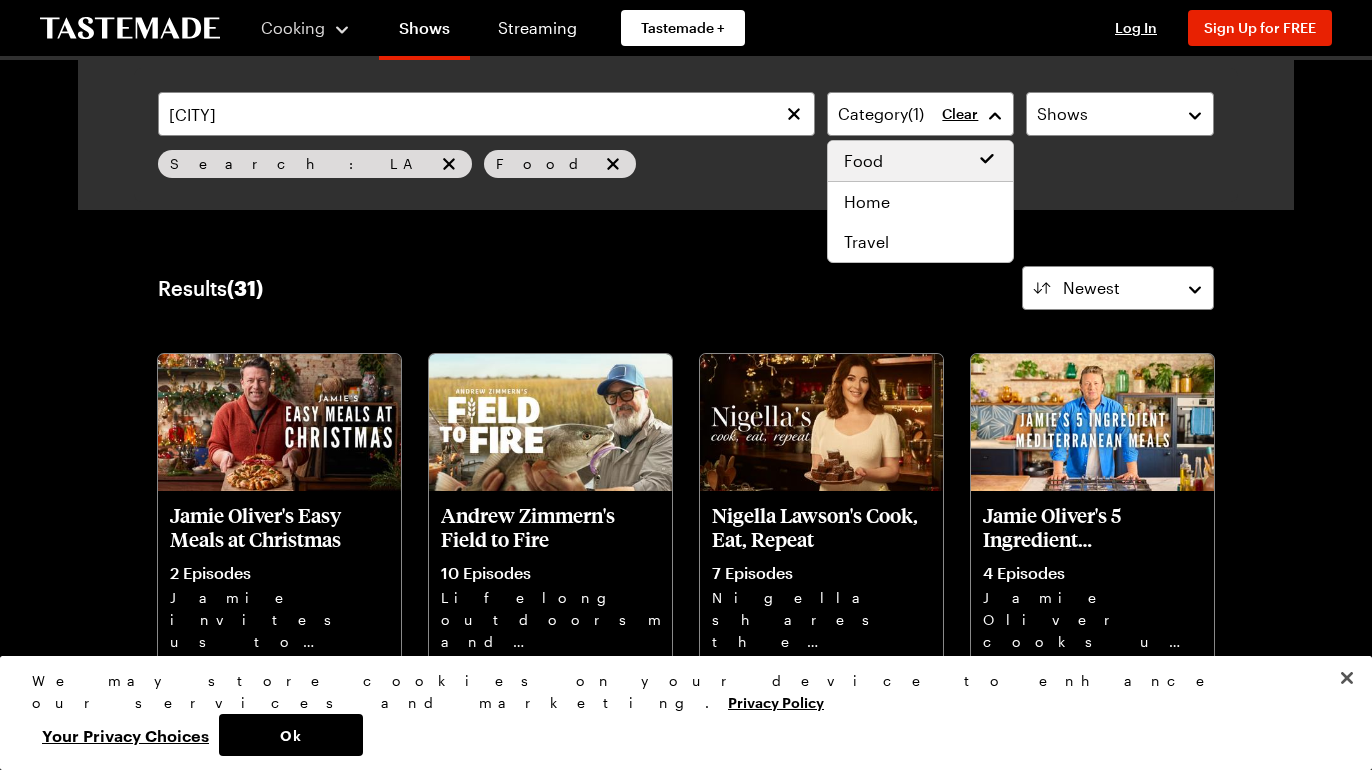 click on "[CITY] Category  ( 1 ) Clear Shows Search: [CITY] Food Search Results  ( 31 ) Newest Jamie Oliver's Easy Meals at Christmas 2 Episodes Jamie invites us to join him and his family in [STATE] as they prepare for Christmas! Andrew Zimmern's Field to Fire 10 Episodes Lifelong outdoorsman and chef Andrew Zimmern heads back into the field to source his favorite proteins. Nigella Lawson's Cook, Eat, Repeat 7 Episodes Nigella shares the rhythms and rituals of her kitchen and reveals the inspiration behind many of her recipes. Jamie Oliver's 5 Ingredient Mediterranean Meals 4 Episodes Jamie Oliver cooks up easy, delicious & accessible meals using just five ingredients. Pinterest's Deliciously Entertaining 10 Episodes Join Danni Rose as she plans Deliciously Entertaining gatherings using Pinterest as her source of inspiration. Luke Nguyen's Street Food Asia 4 Episodes Luke takes to the streets of Asia to embark on a culinary exploration of its food and culture. Beer Masters 5 Episodes Extraordinary Places to Eat 15 Episodes" at bounding box center [686, 796] 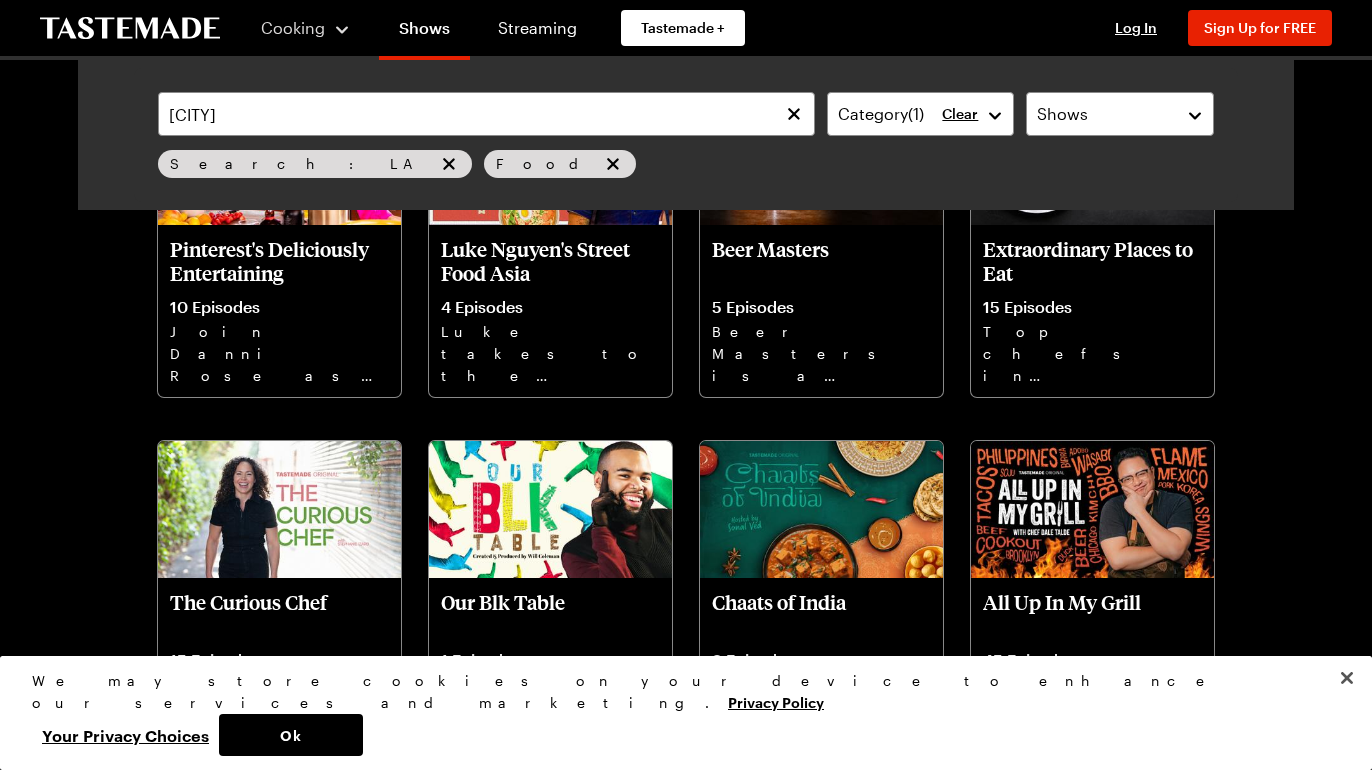 scroll, scrollTop: 0, scrollLeft: 0, axis: both 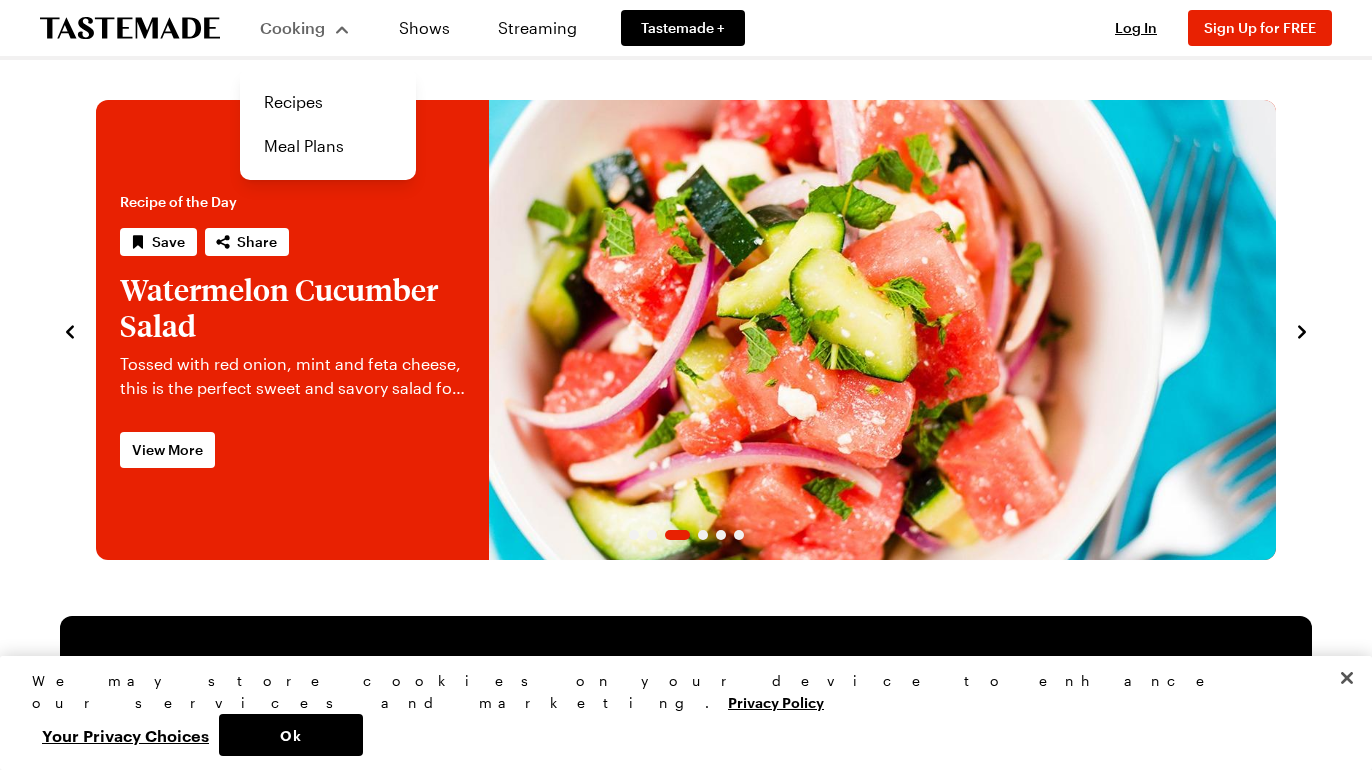 click on "Cooking" at bounding box center [305, 28] 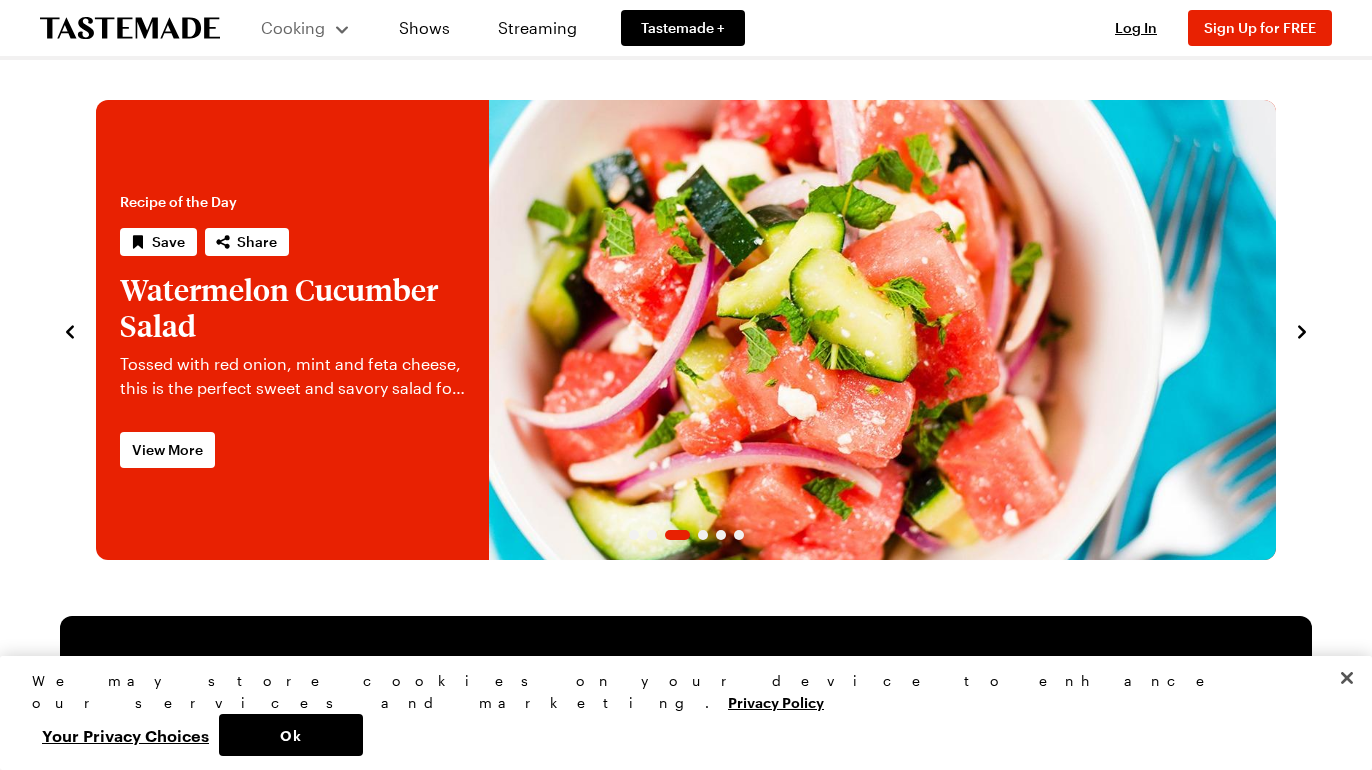 click on "Cooking" at bounding box center [305, 28] 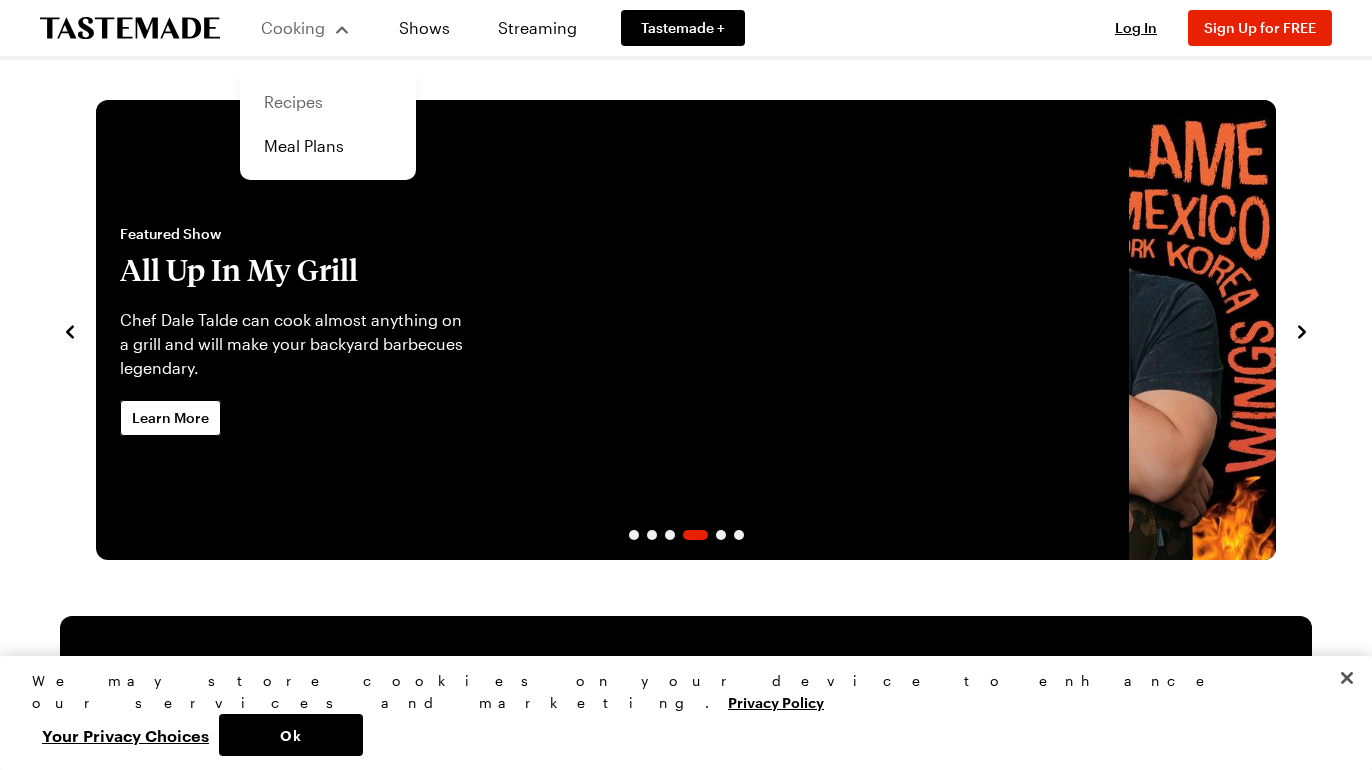 click on "Recipes" at bounding box center [328, 102] 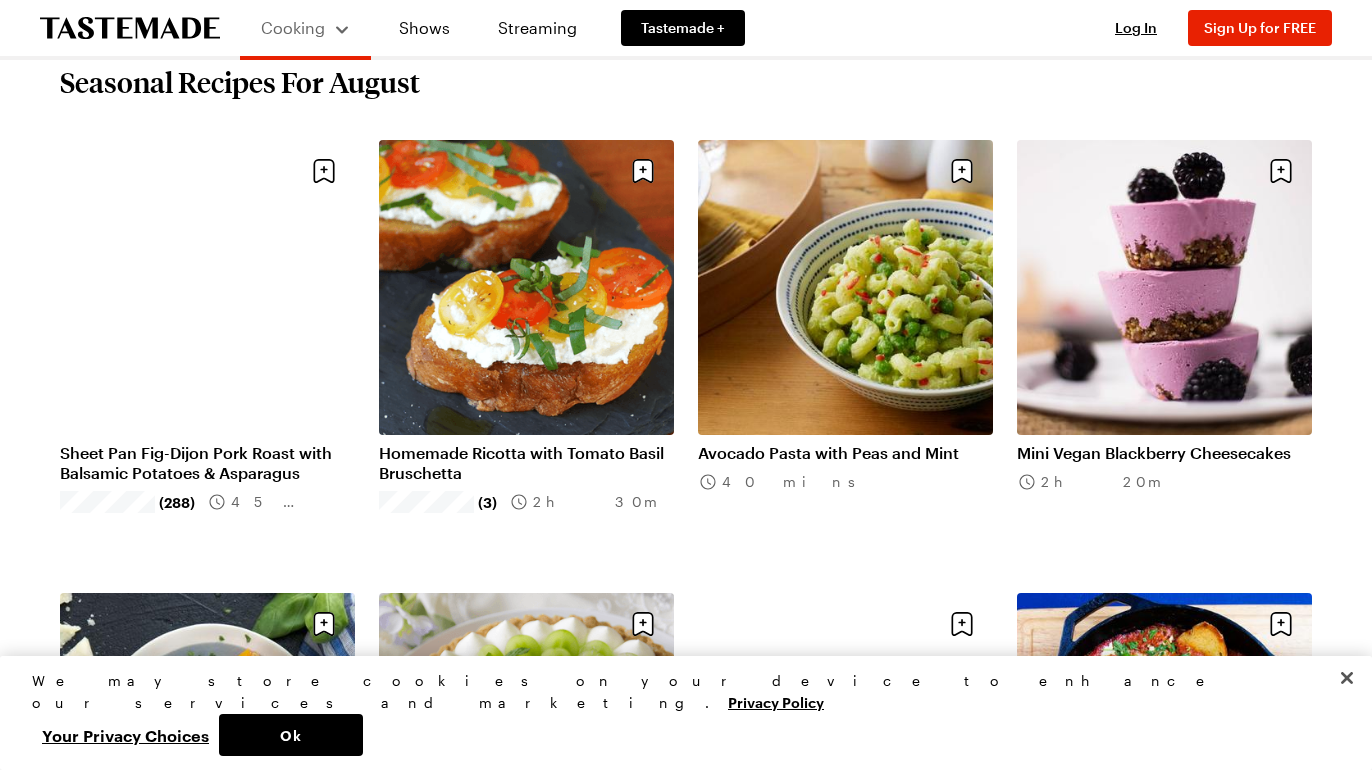 scroll, scrollTop: 662, scrollLeft: 0, axis: vertical 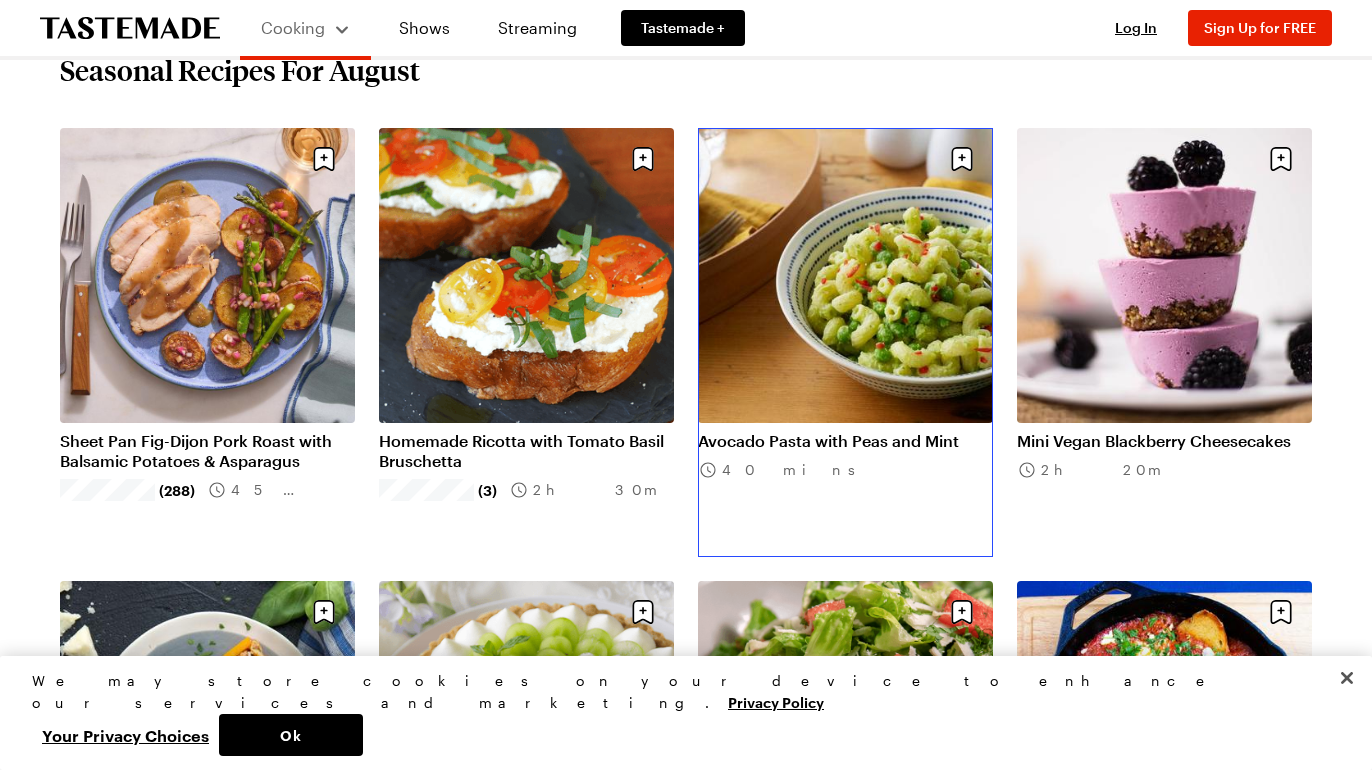 click on "Avocado Pasta with Peas and Mint" at bounding box center [845, 441] 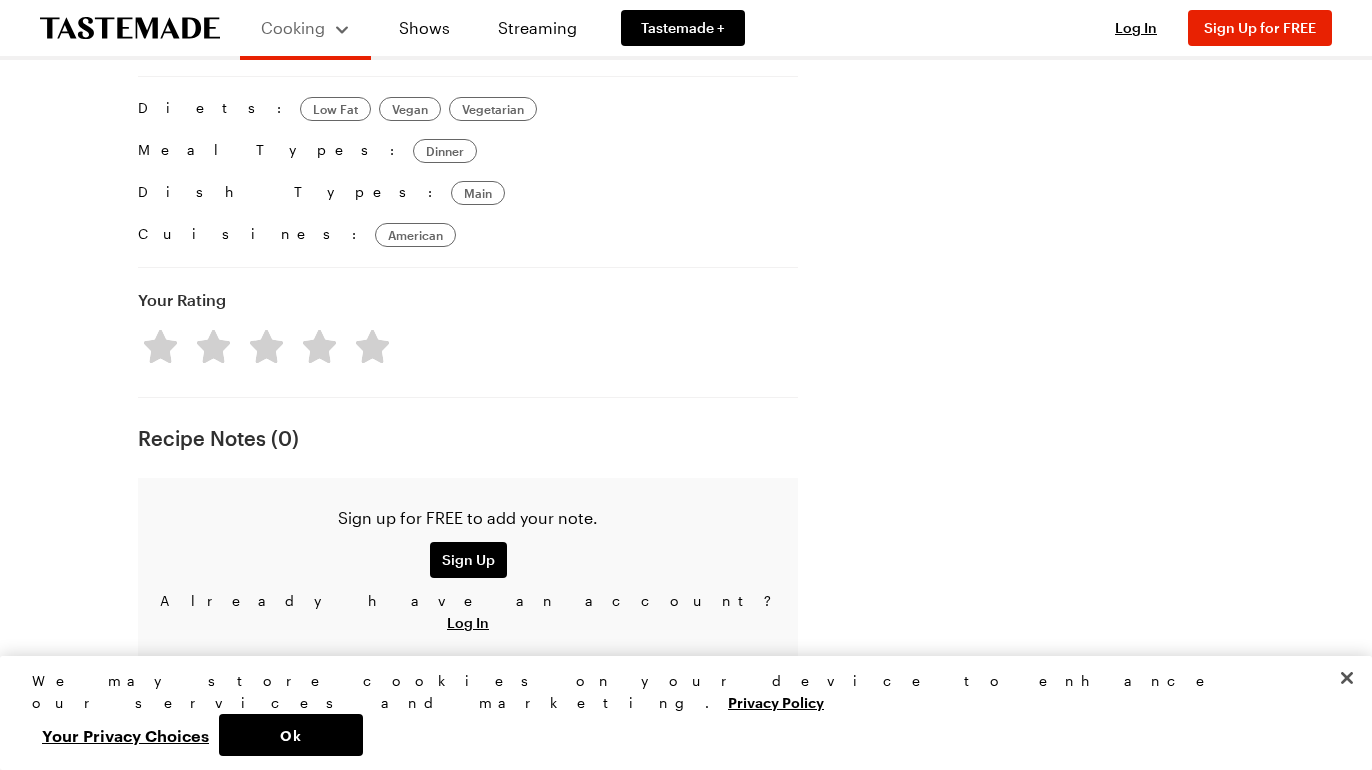 scroll, scrollTop: 1010, scrollLeft: 0, axis: vertical 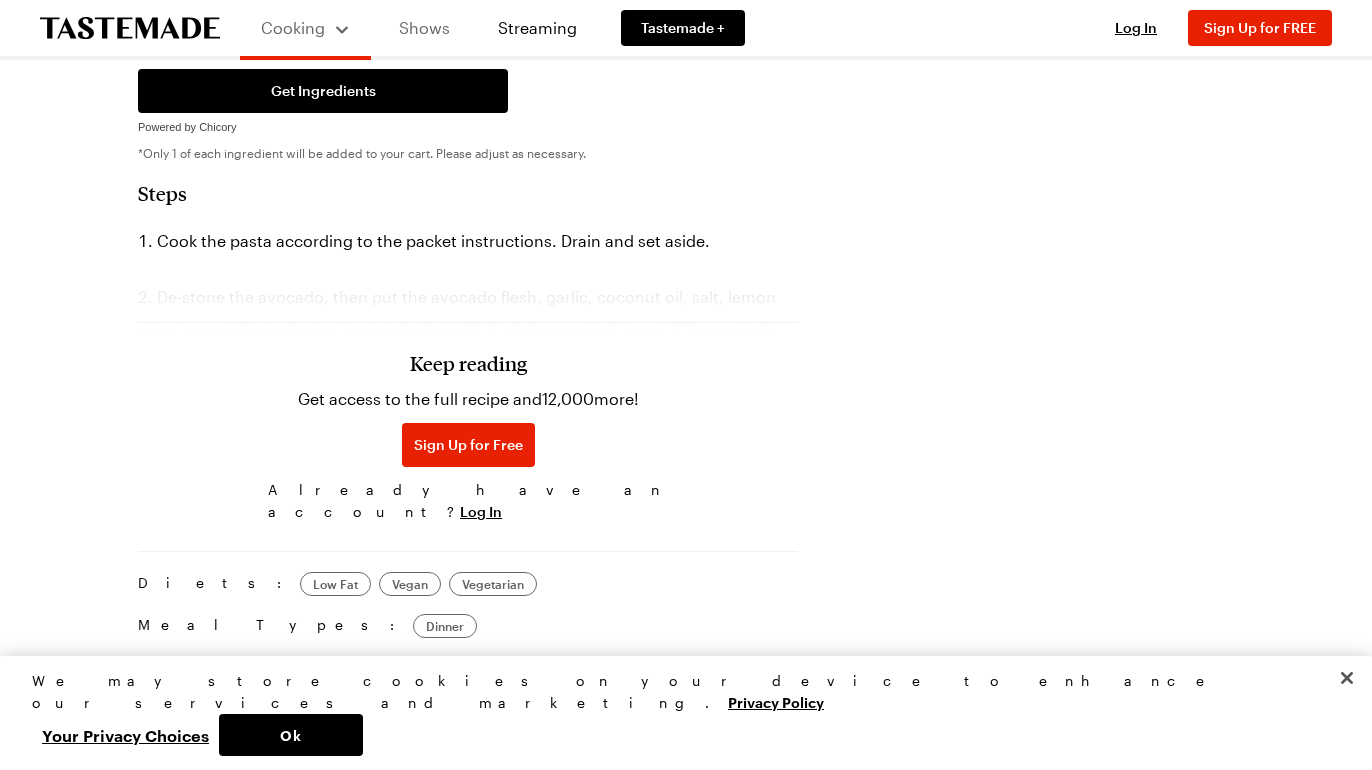 click on "Shows" at bounding box center (424, 28) 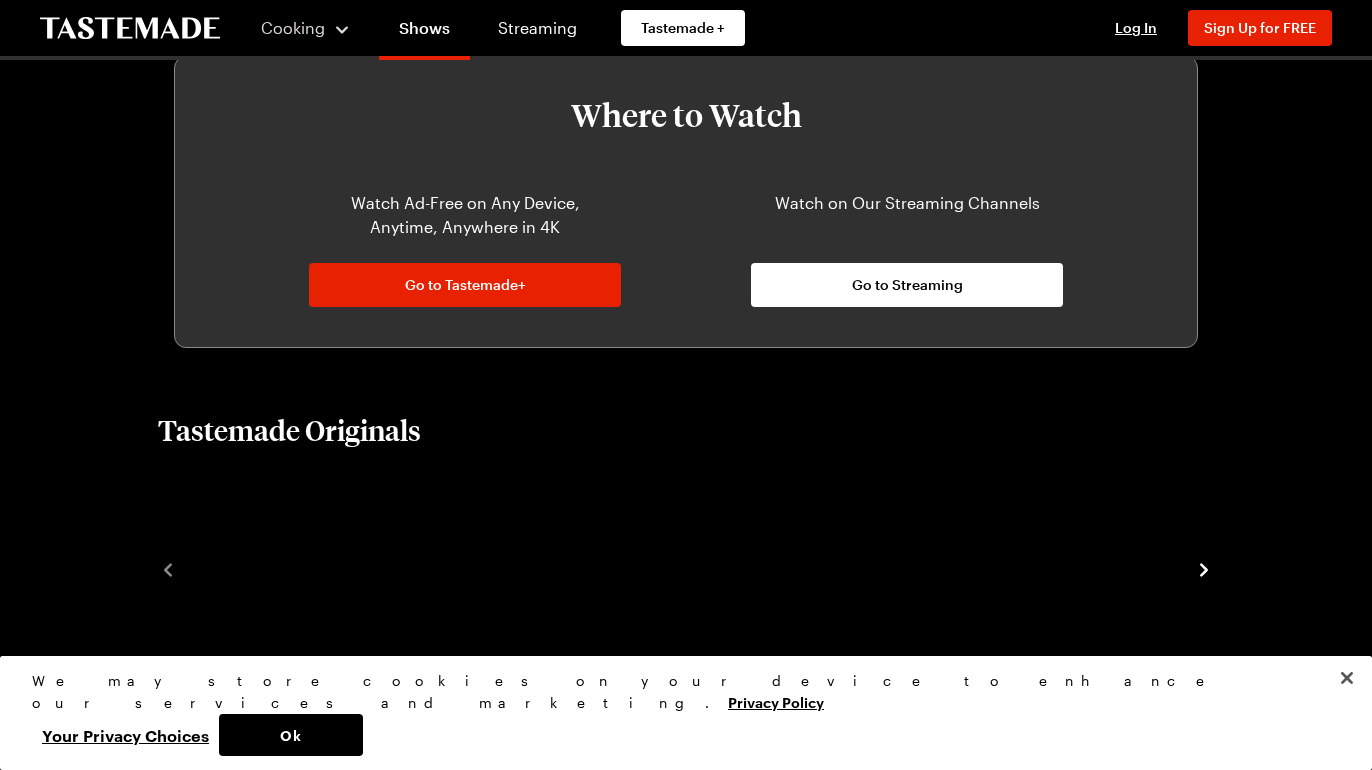 scroll, scrollTop: 0, scrollLeft: 0, axis: both 